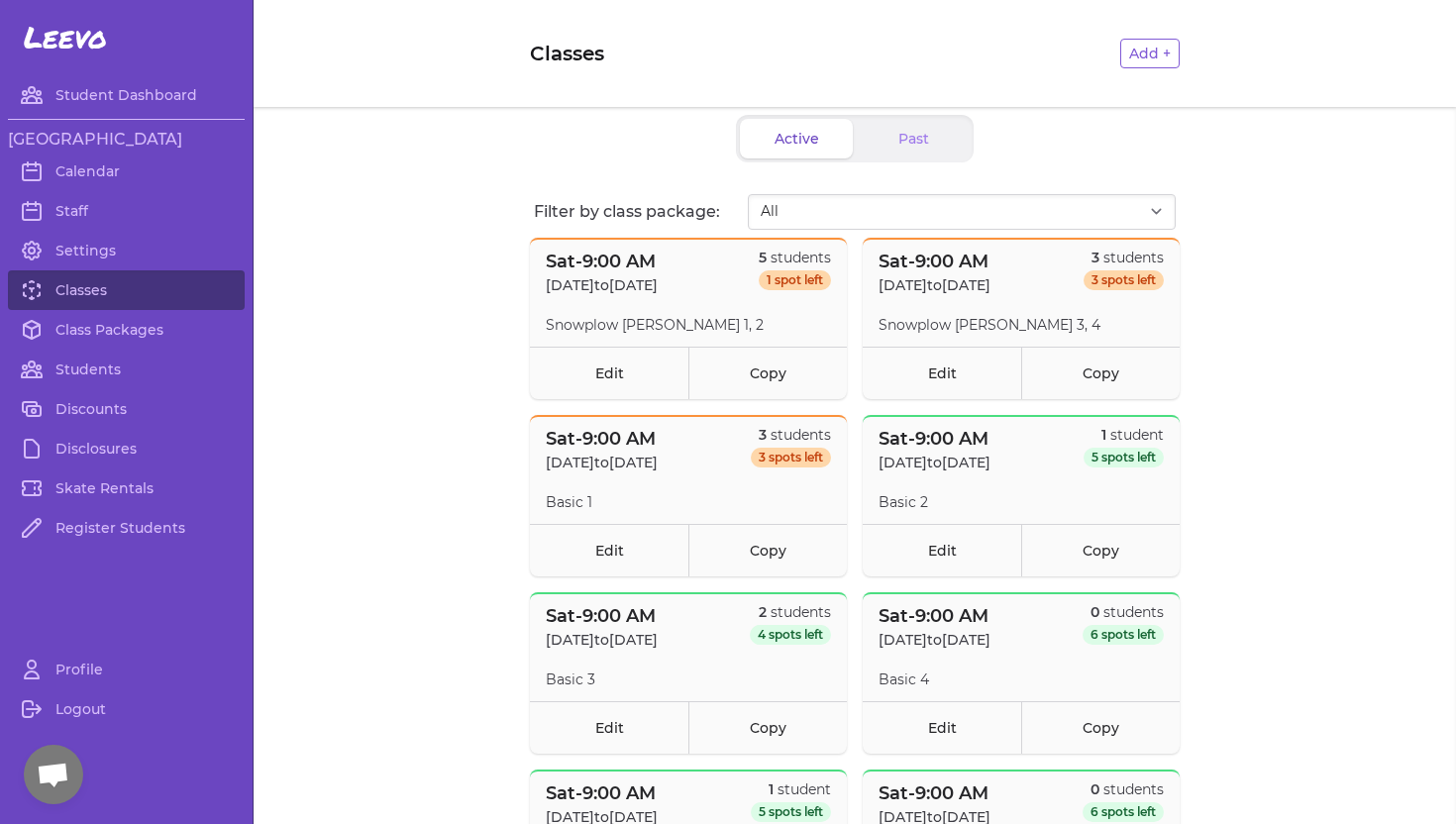 scroll, scrollTop: 0, scrollLeft: 0, axis: both 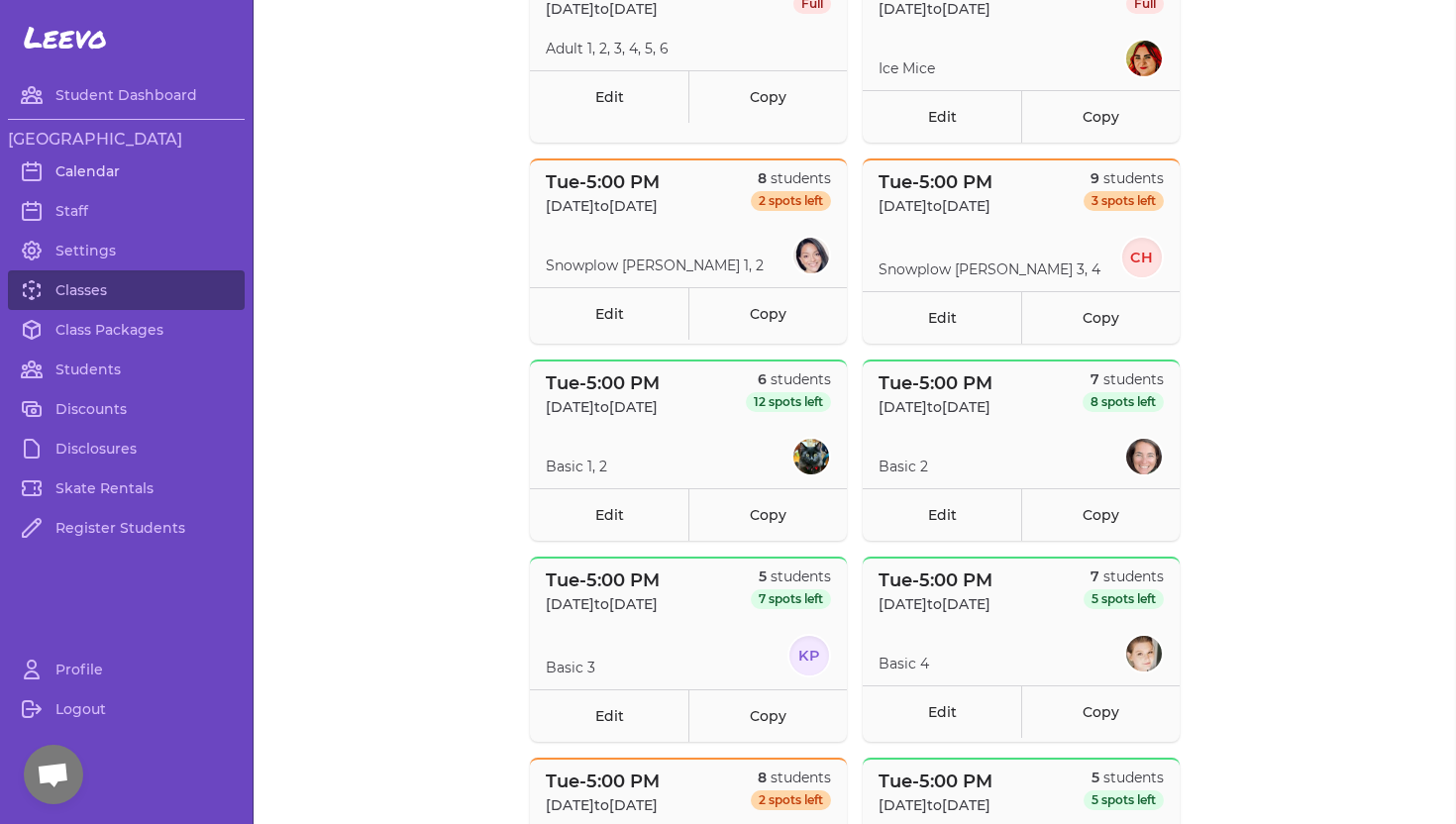 click on "Calendar" at bounding box center (126, 171) 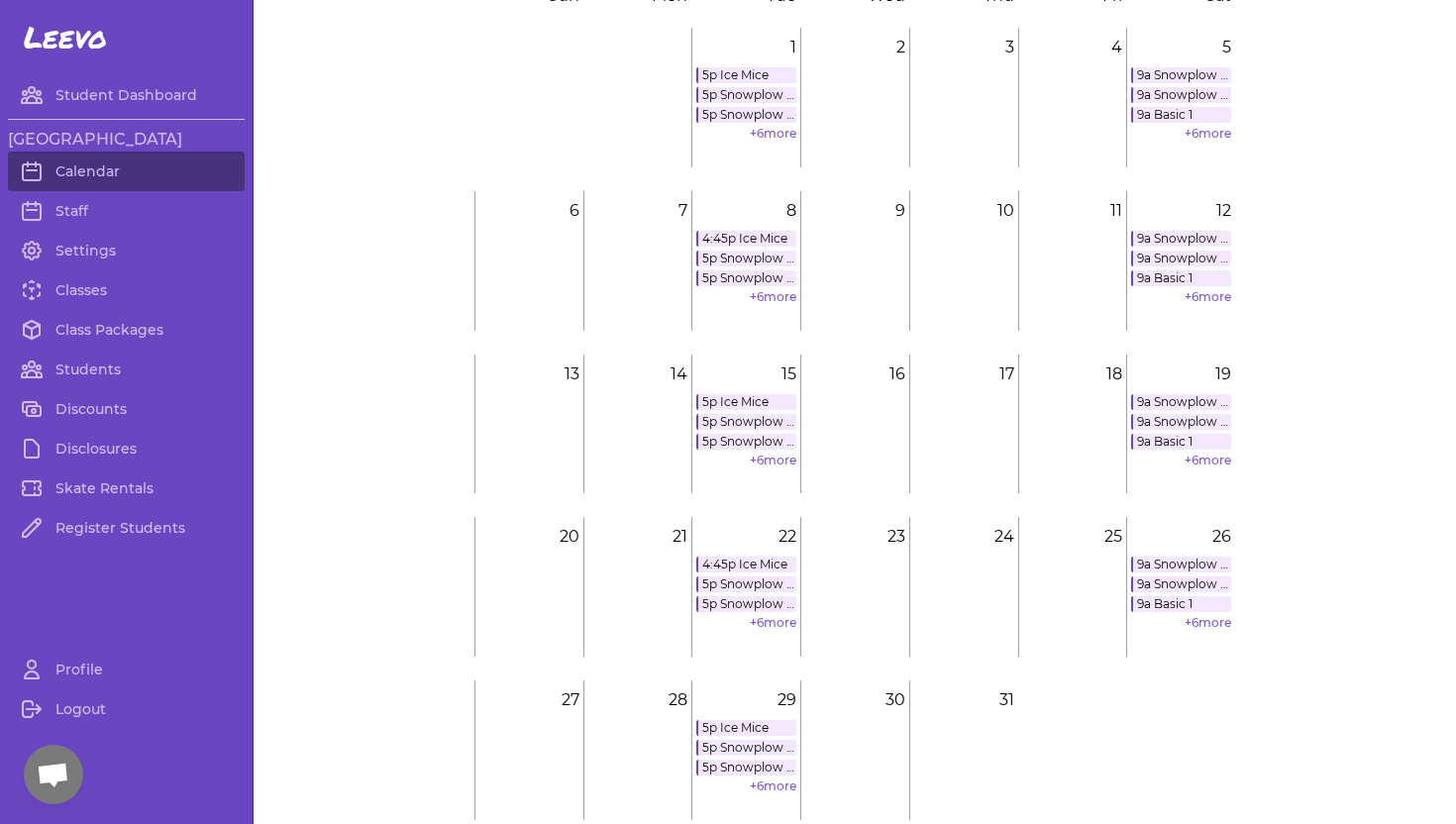 scroll, scrollTop: 119, scrollLeft: 0, axis: vertical 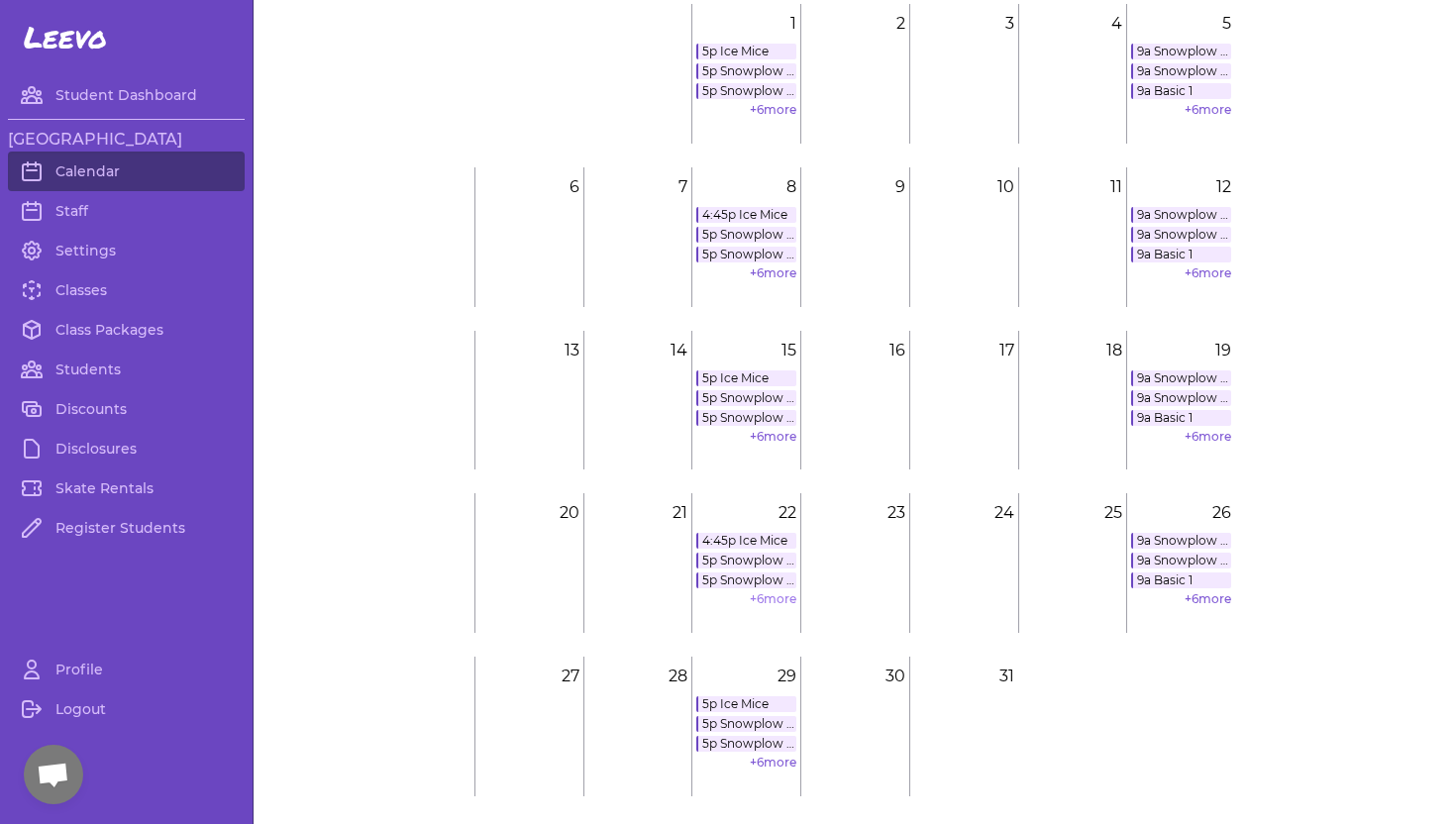 click on "+ 6  more" at bounding box center (773, 598) 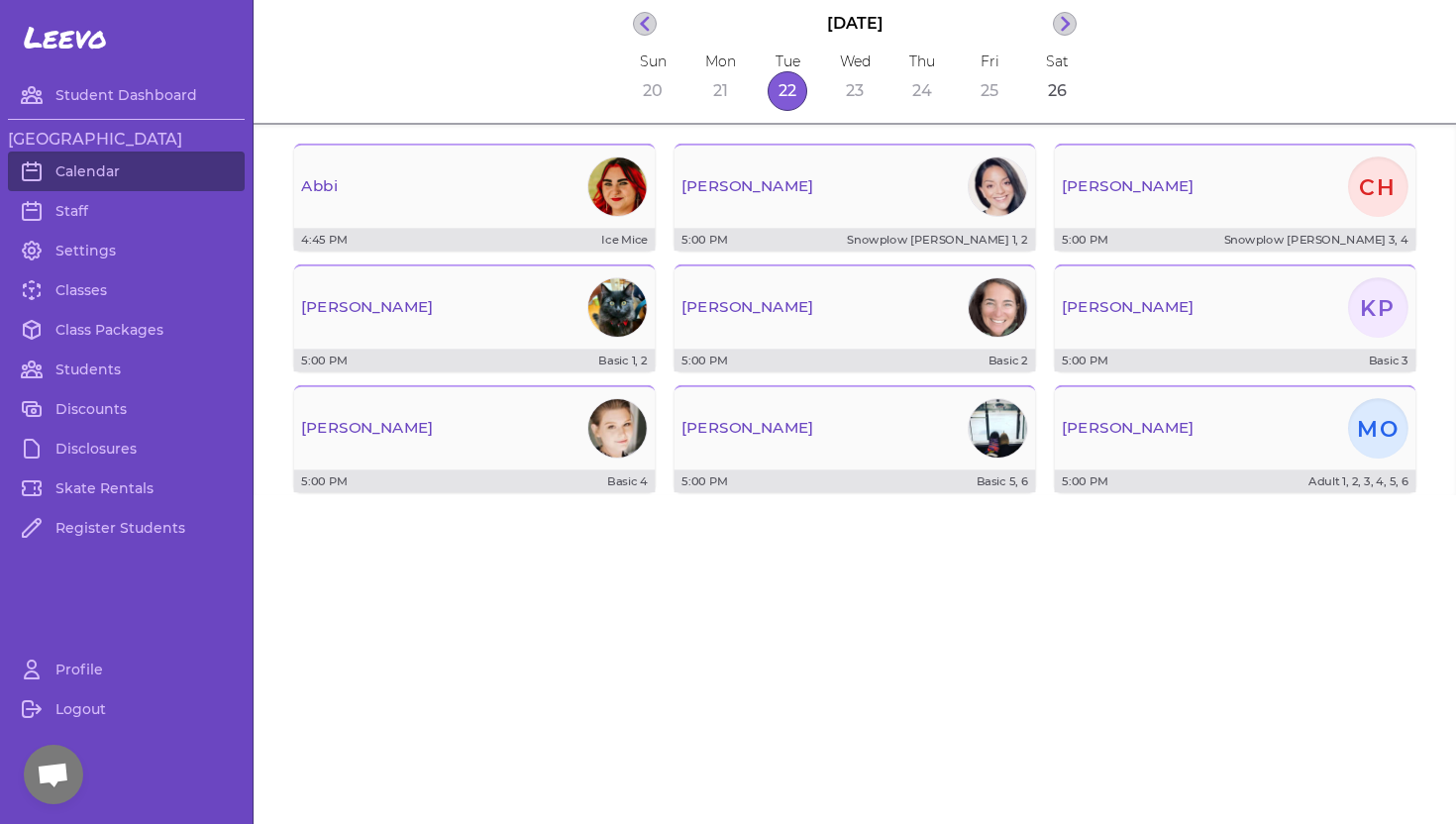 scroll, scrollTop: 0, scrollLeft: 0, axis: both 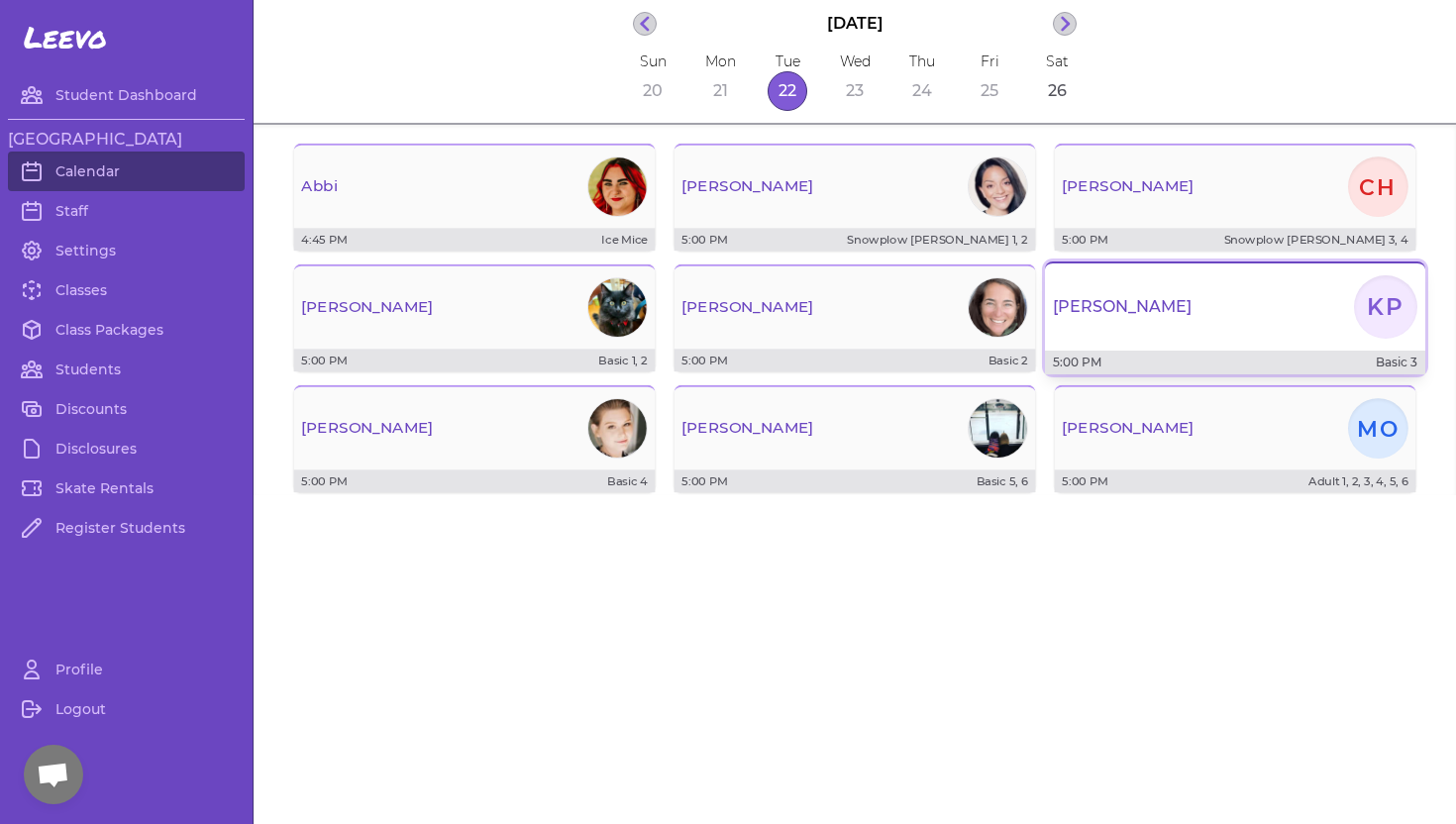 click on "[PERSON_NAME]" at bounding box center [1235, 307] 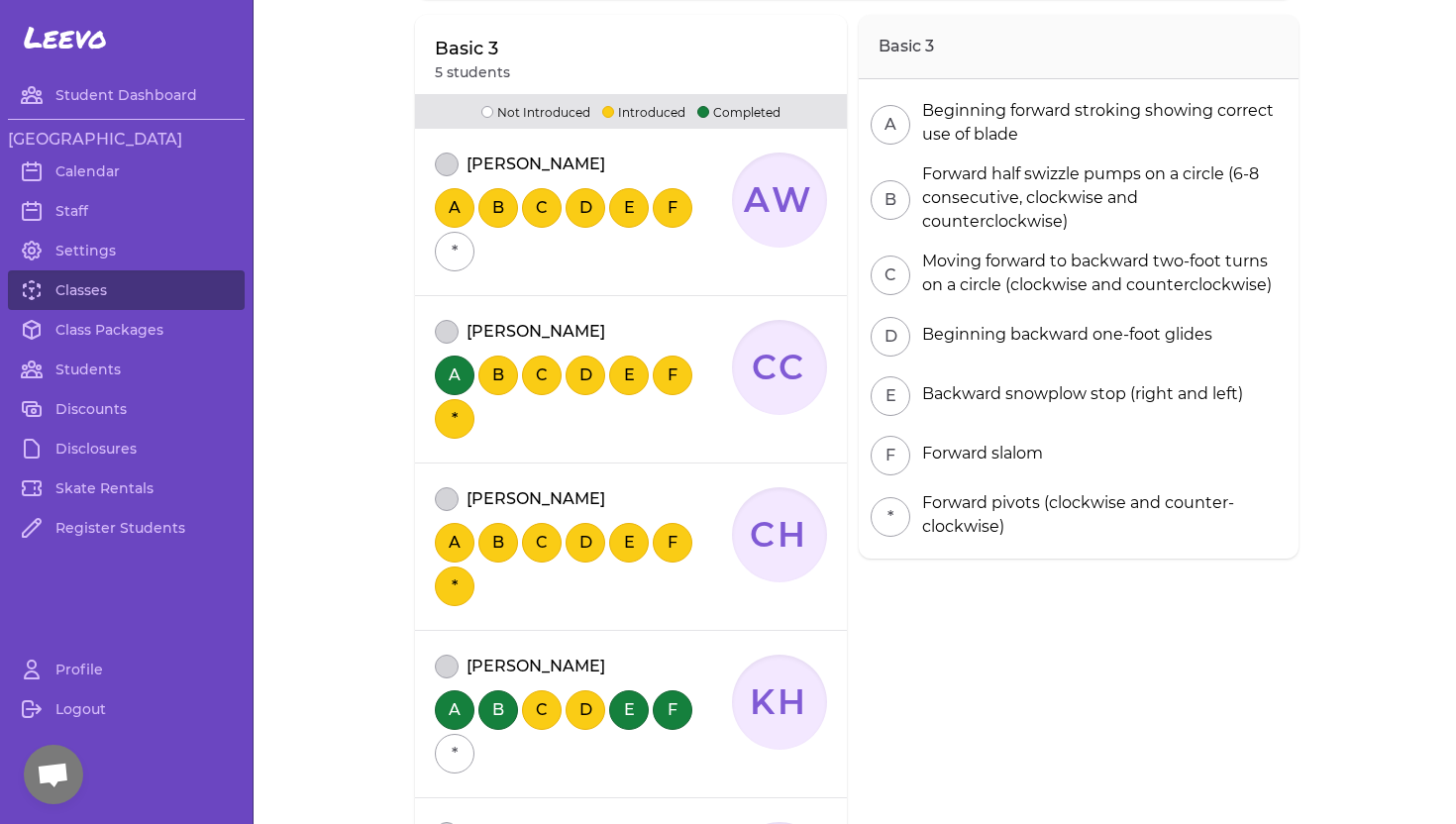 scroll, scrollTop: 283, scrollLeft: 0, axis: vertical 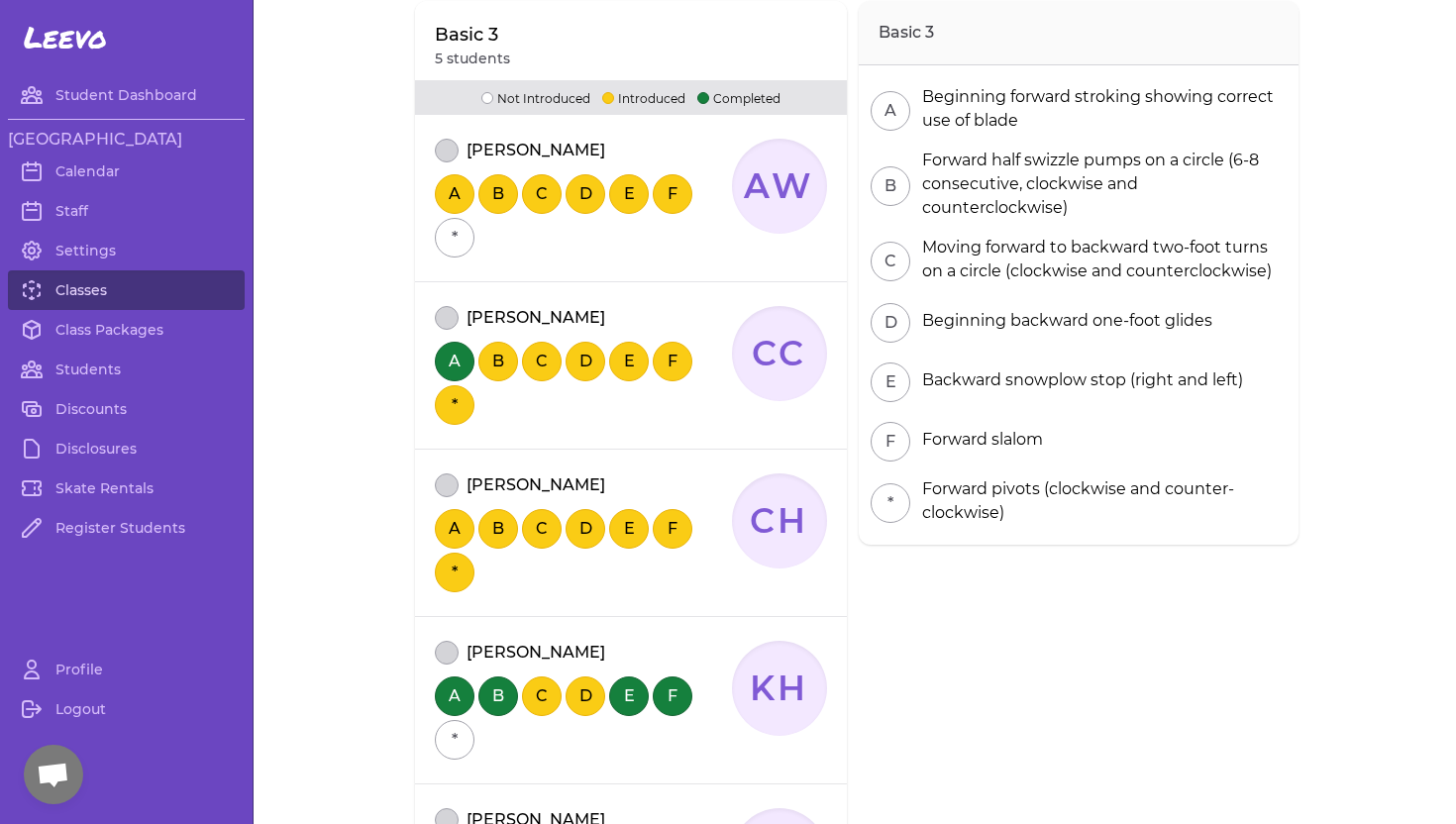 click on "Classes" at bounding box center (126, 290) 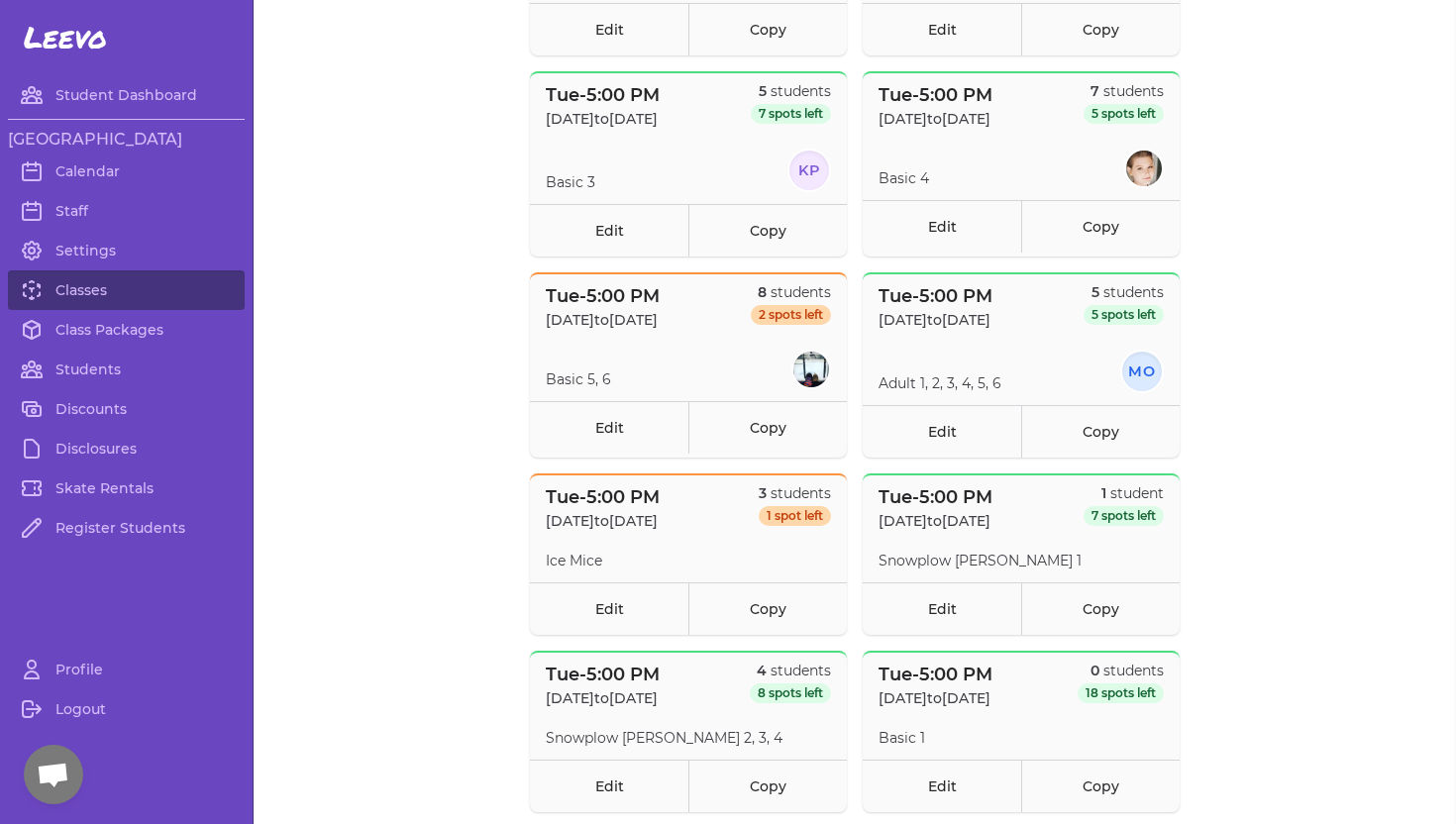 scroll, scrollTop: 1473, scrollLeft: 0, axis: vertical 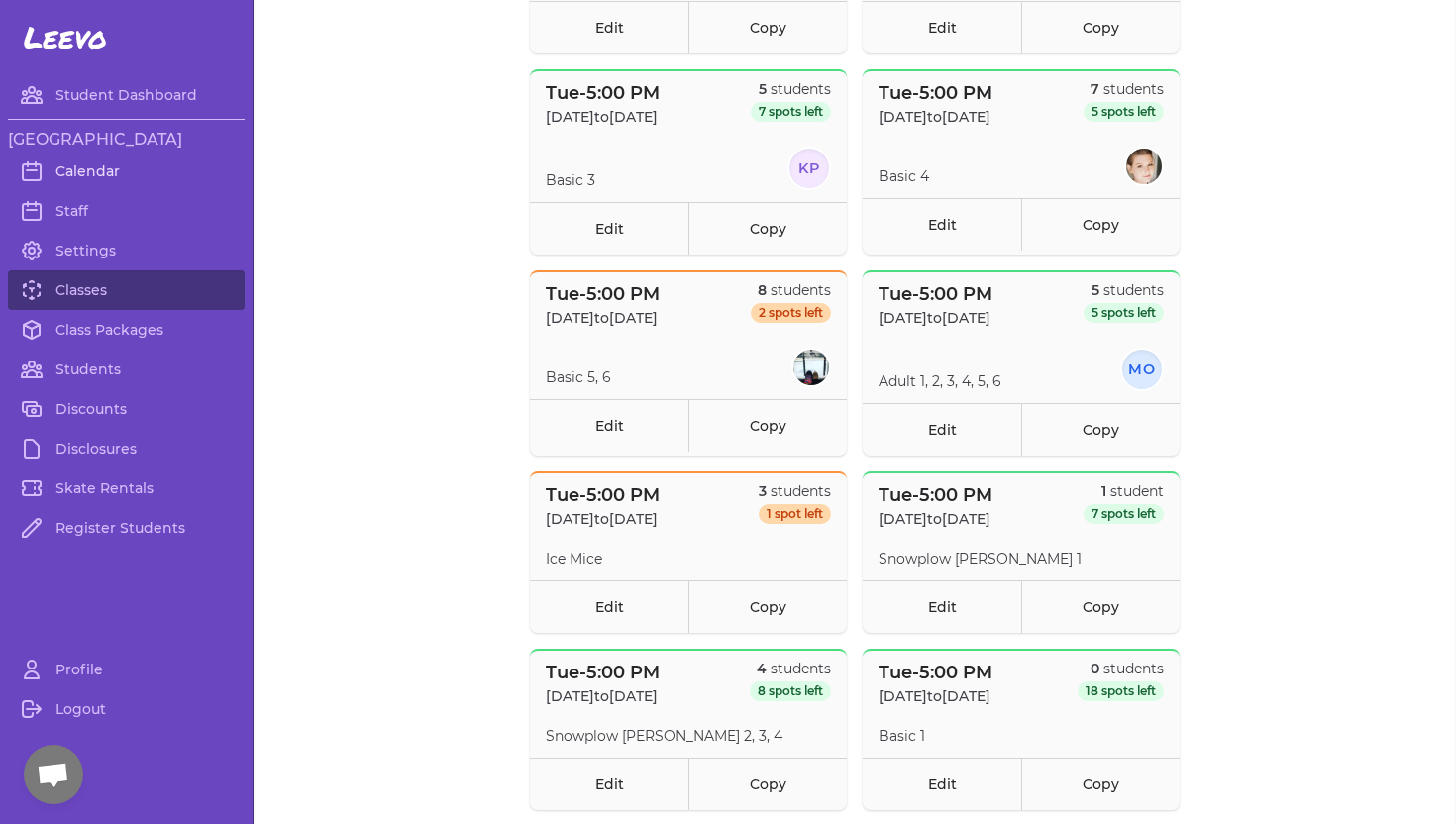 click on "Calendar" at bounding box center (126, 171) 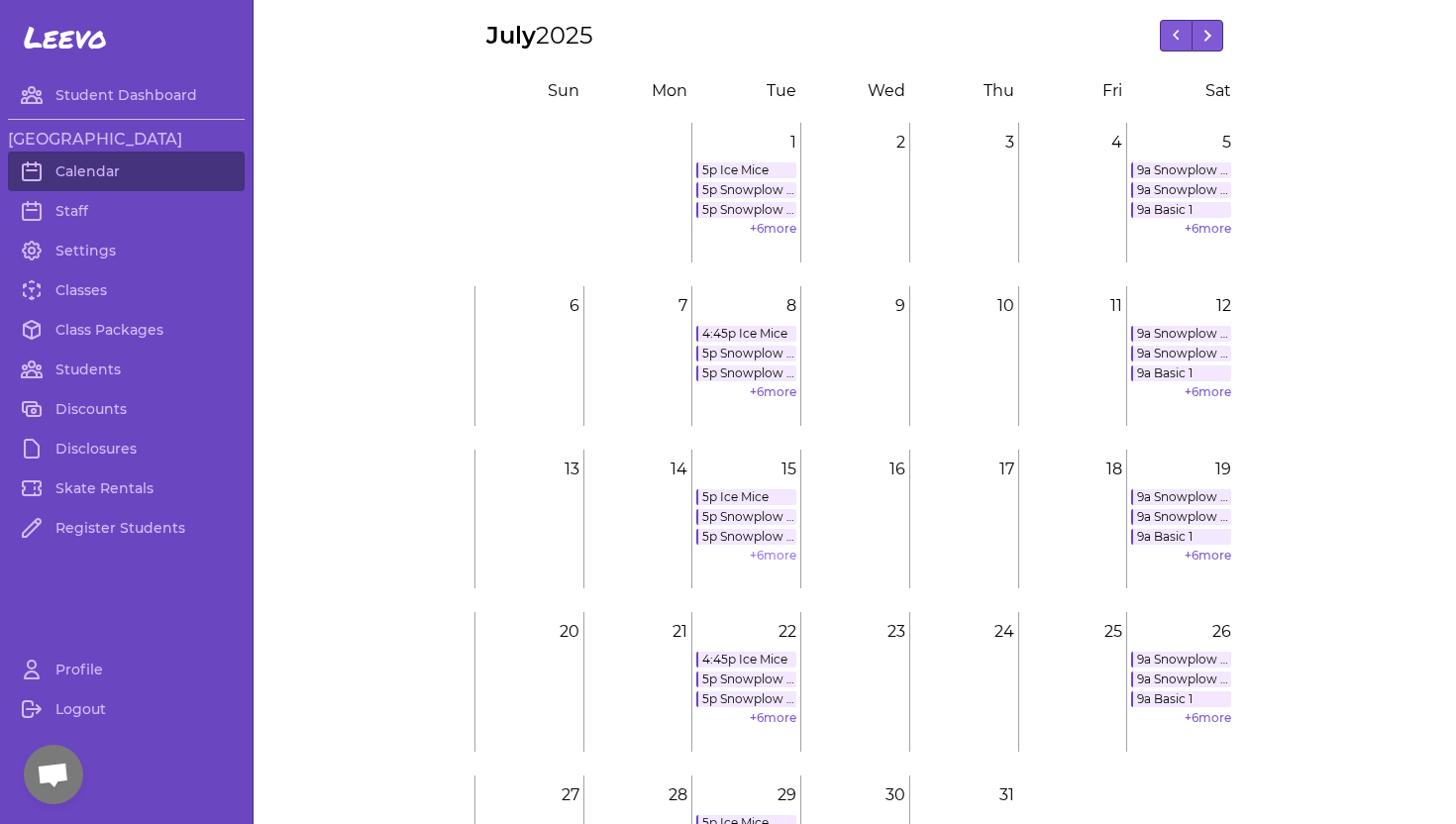 click on "+ 6  more" at bounding box center (773, 555) 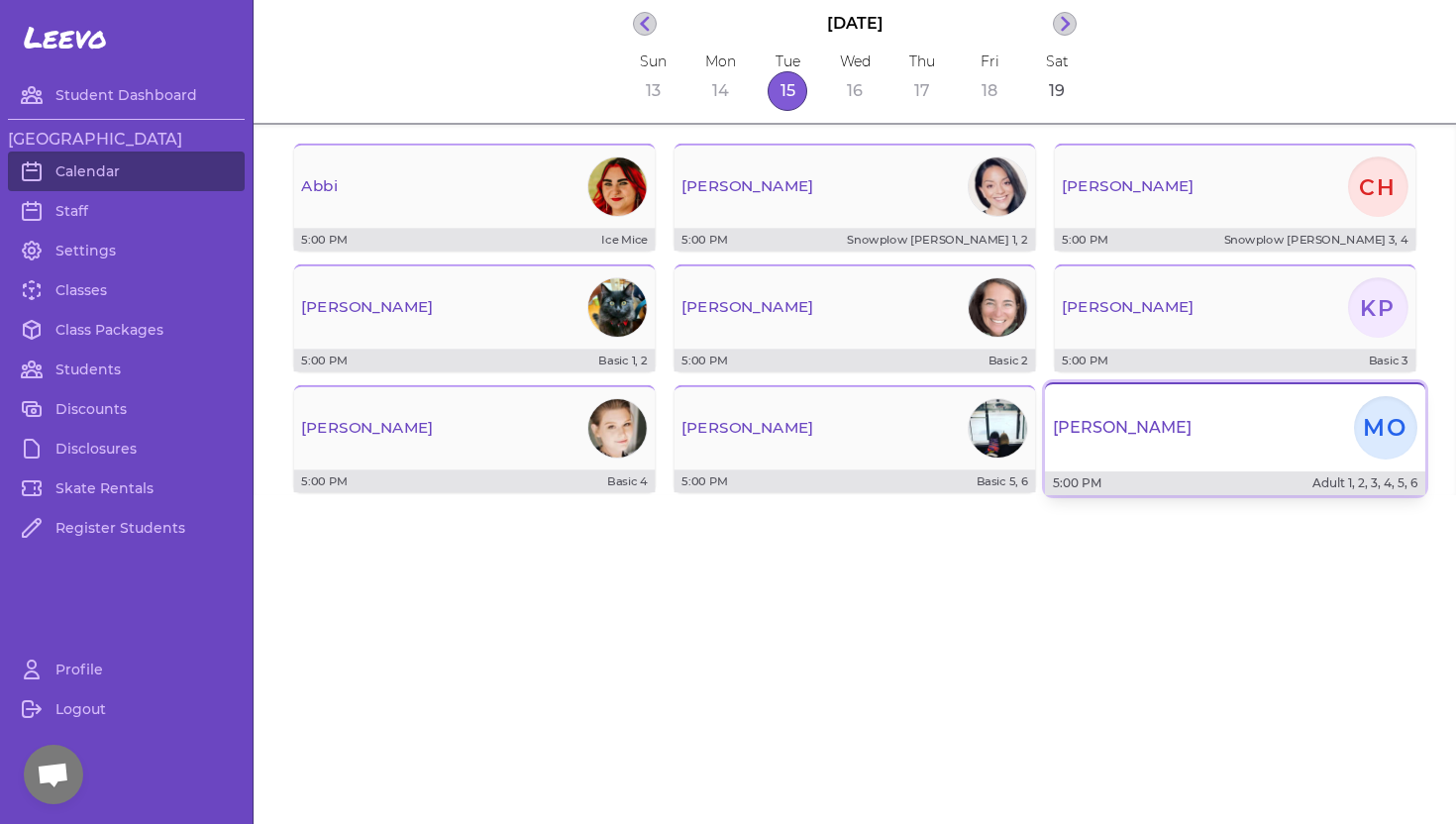 click on "[PERSON_NAME]" at bounding box center (1235, 428) 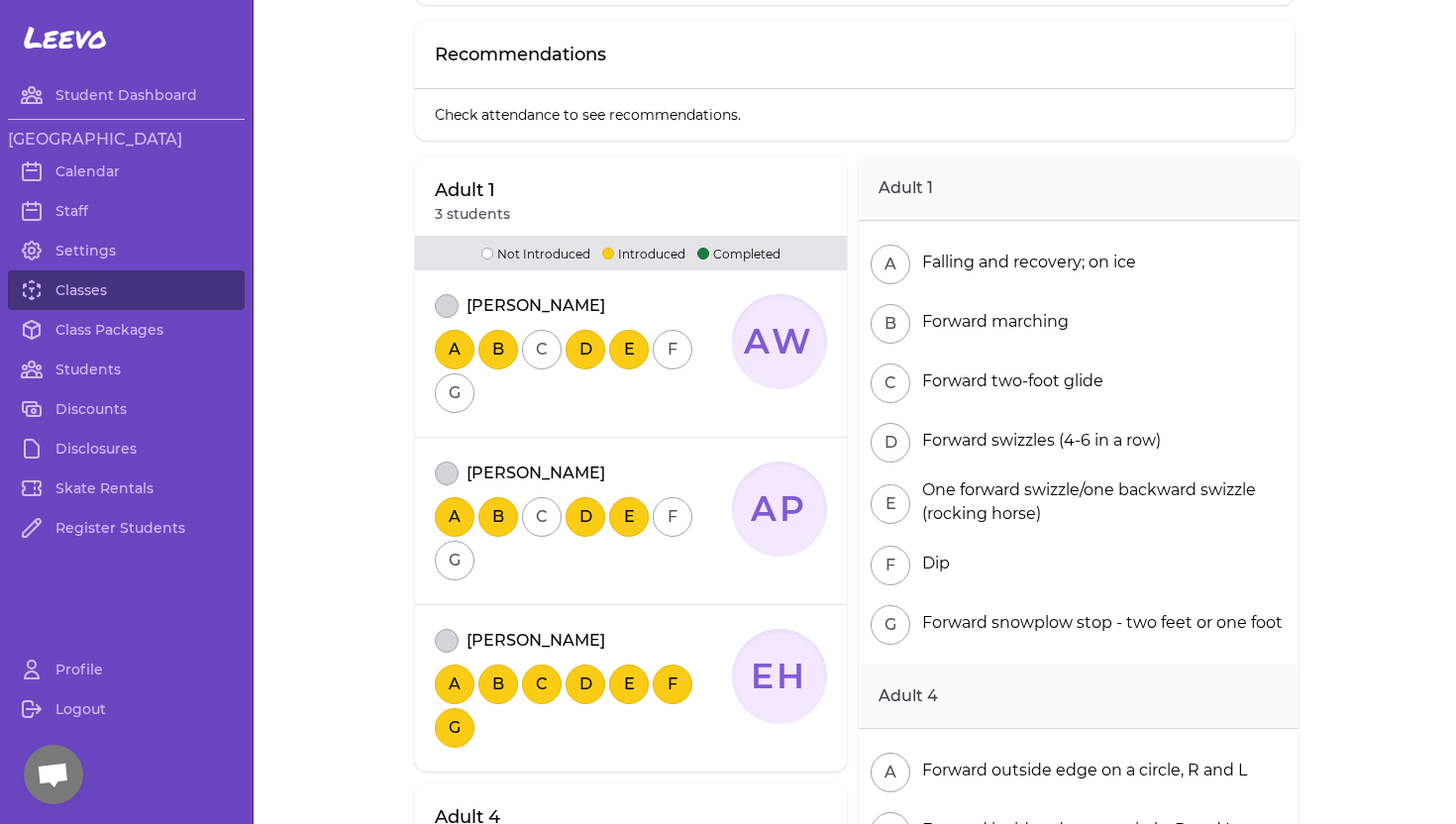 scroll, scrollTop: 125, scrollLeft: 0, axis: vertical 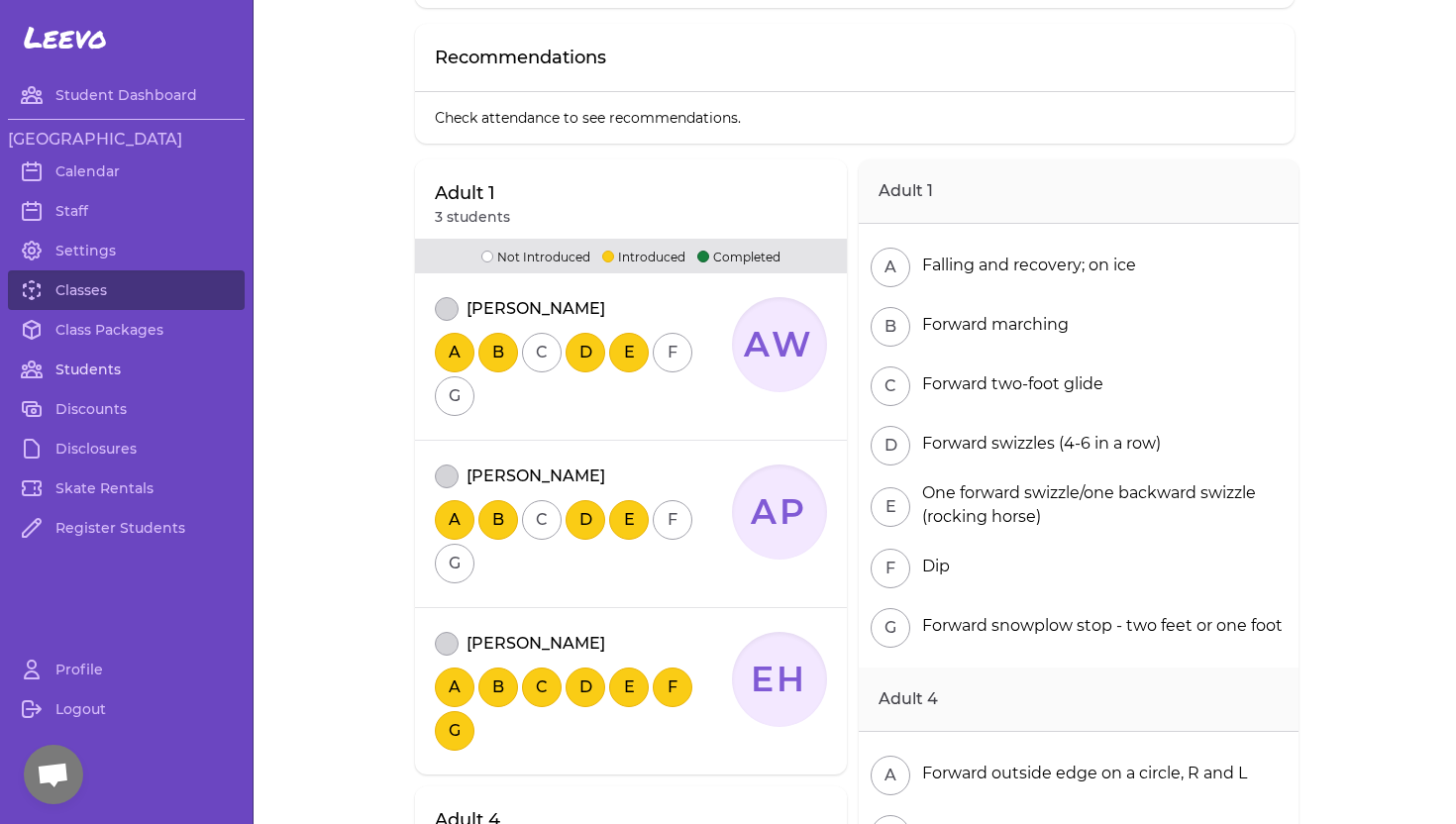 click on "Students" at bounding box center [126, 369] 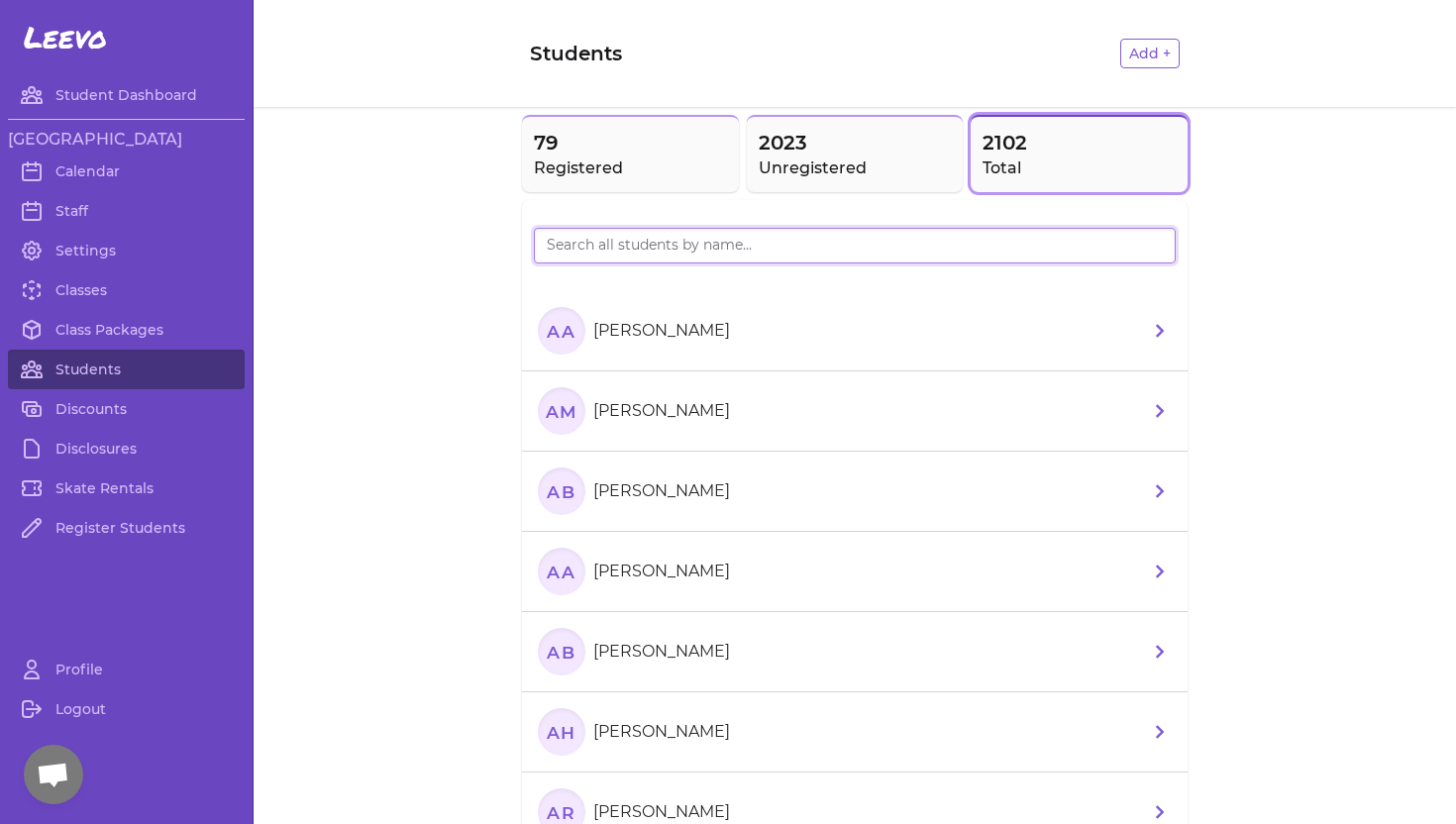 click at bounding box center [855, 246] 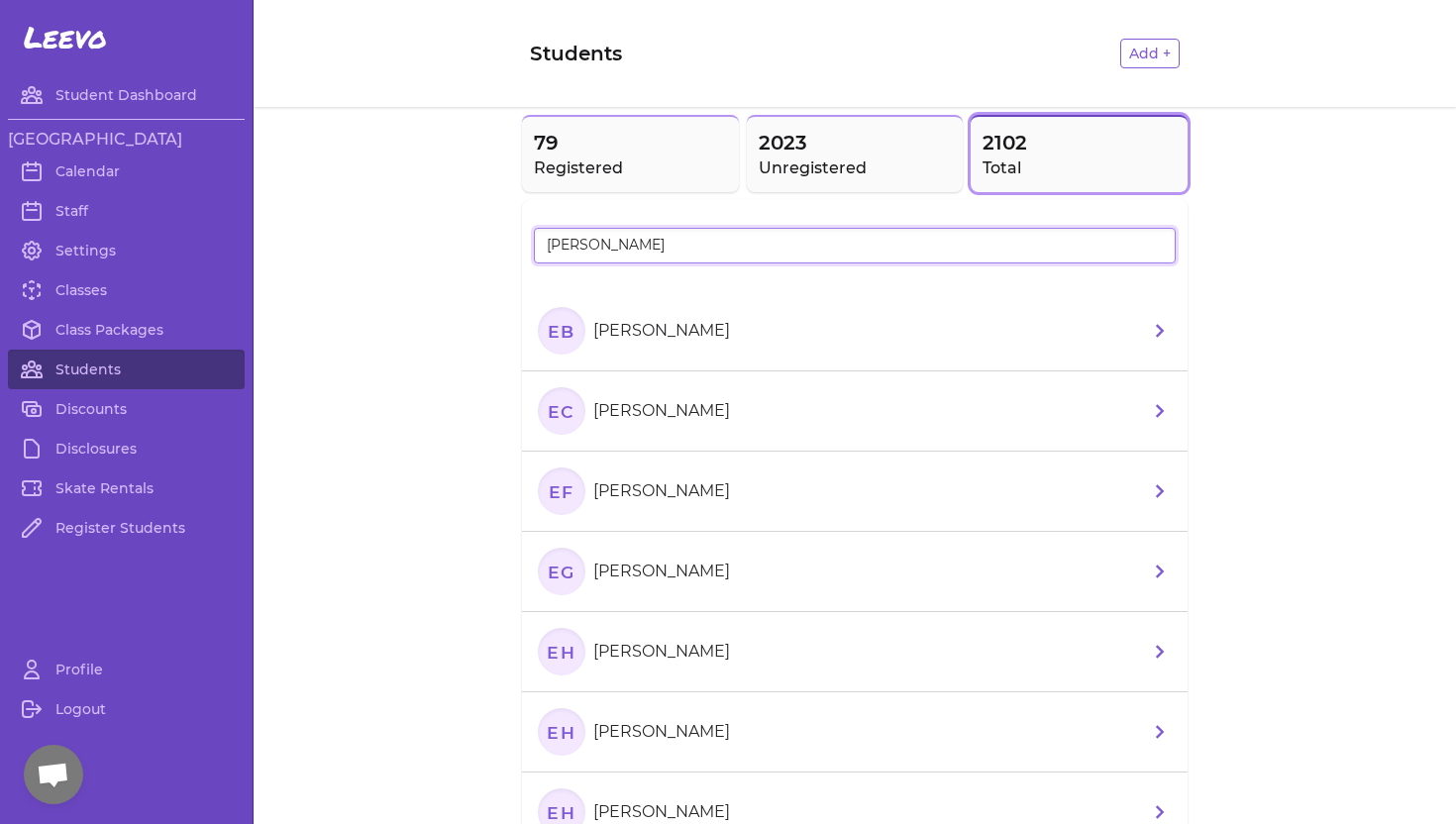type on "[PERSON_NAME]" 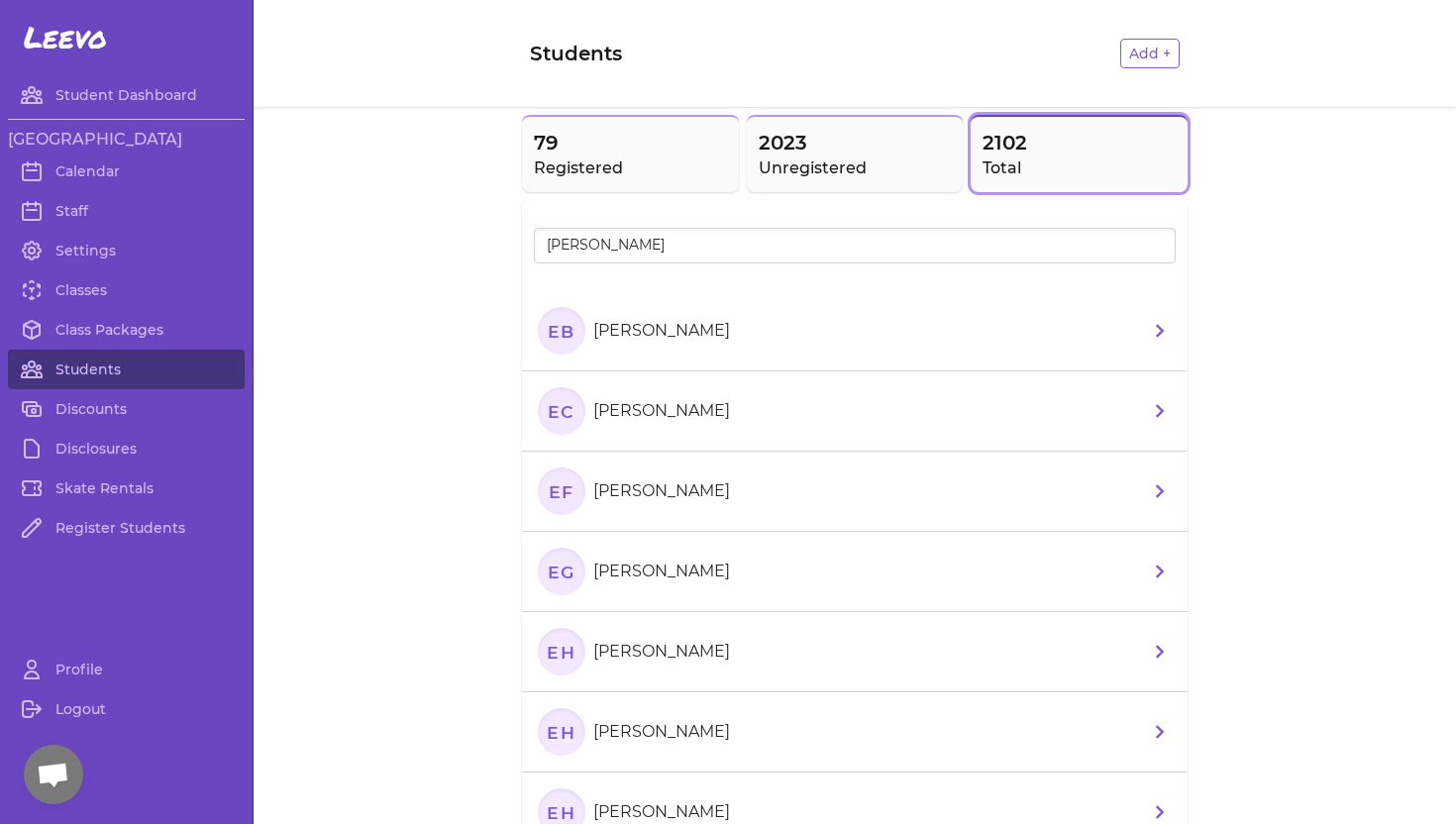 click on "[PERSON_NAME]" at bounding box center (662, 652) 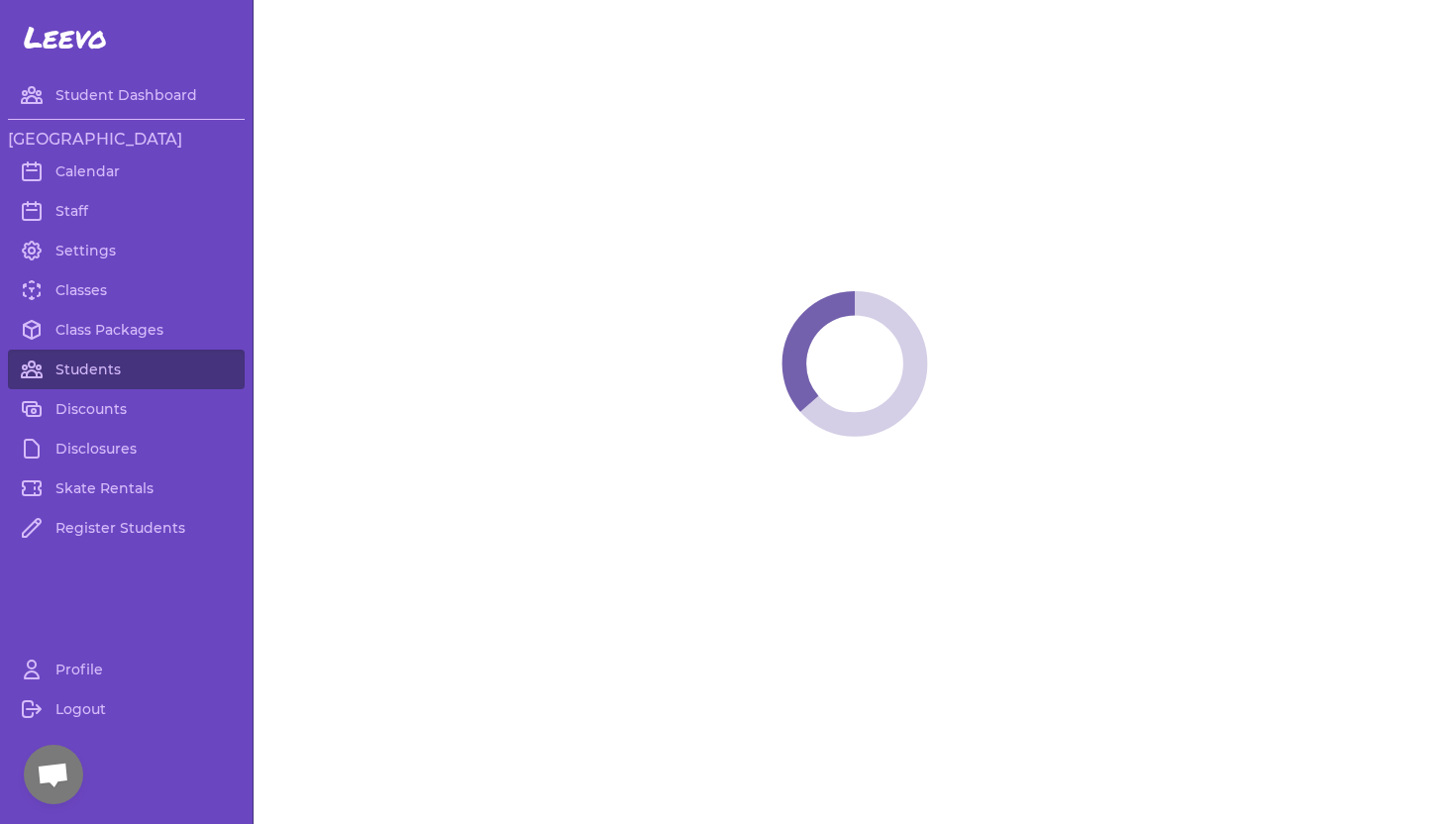 select on "ID" 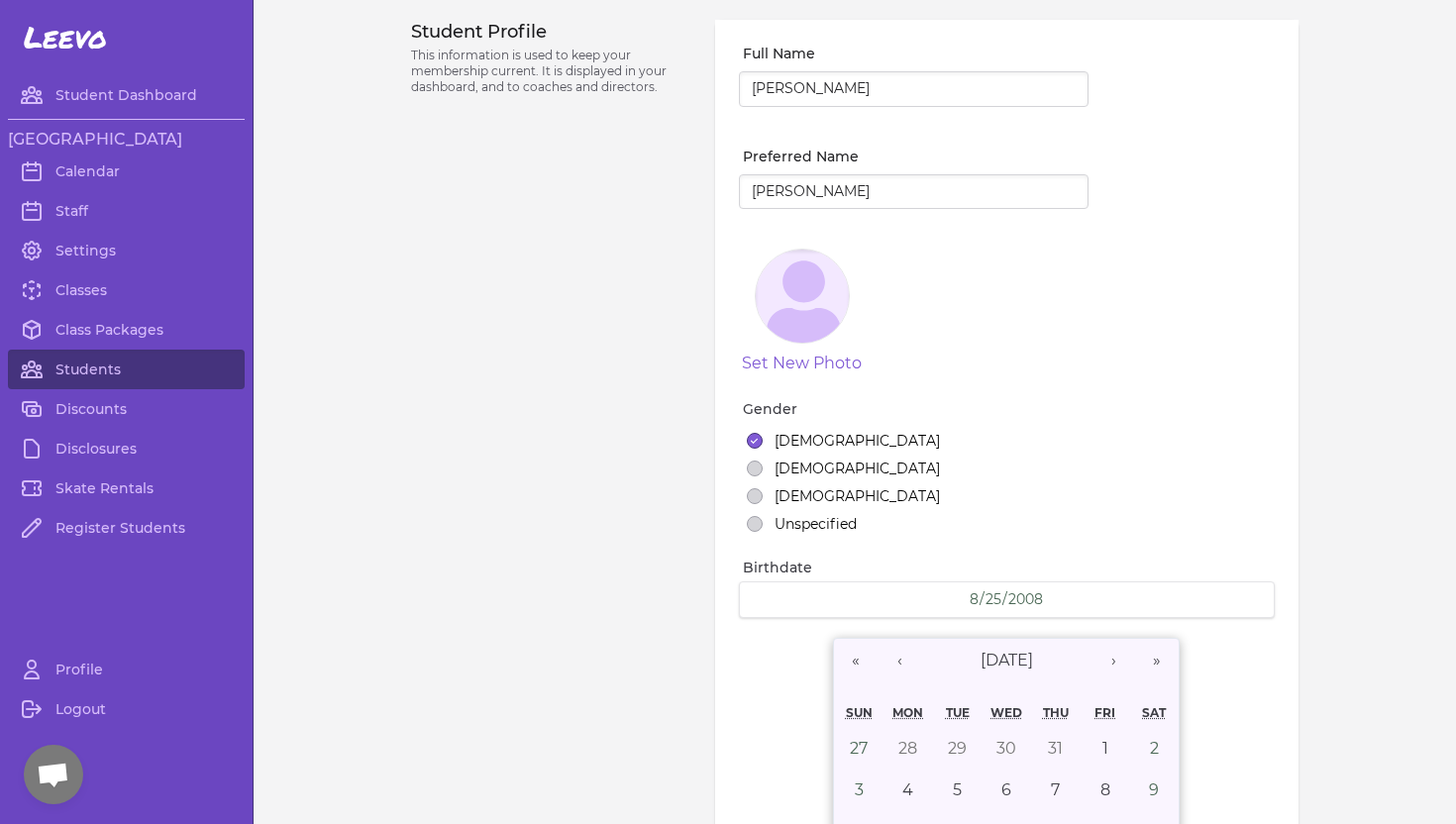 select on "18" 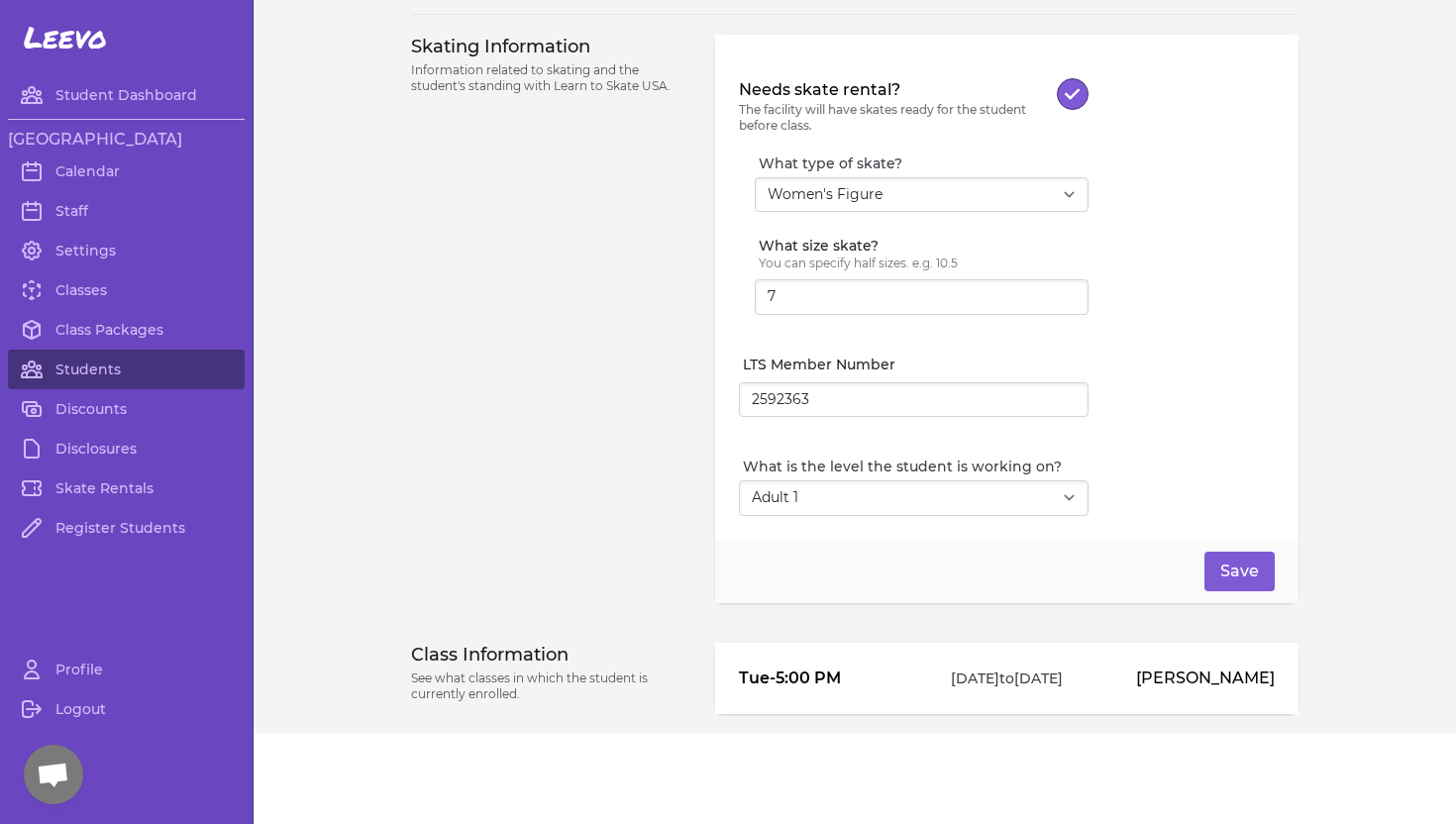 scroll, scrollTop: 1804, scrollLeft: 0, axis: vertical 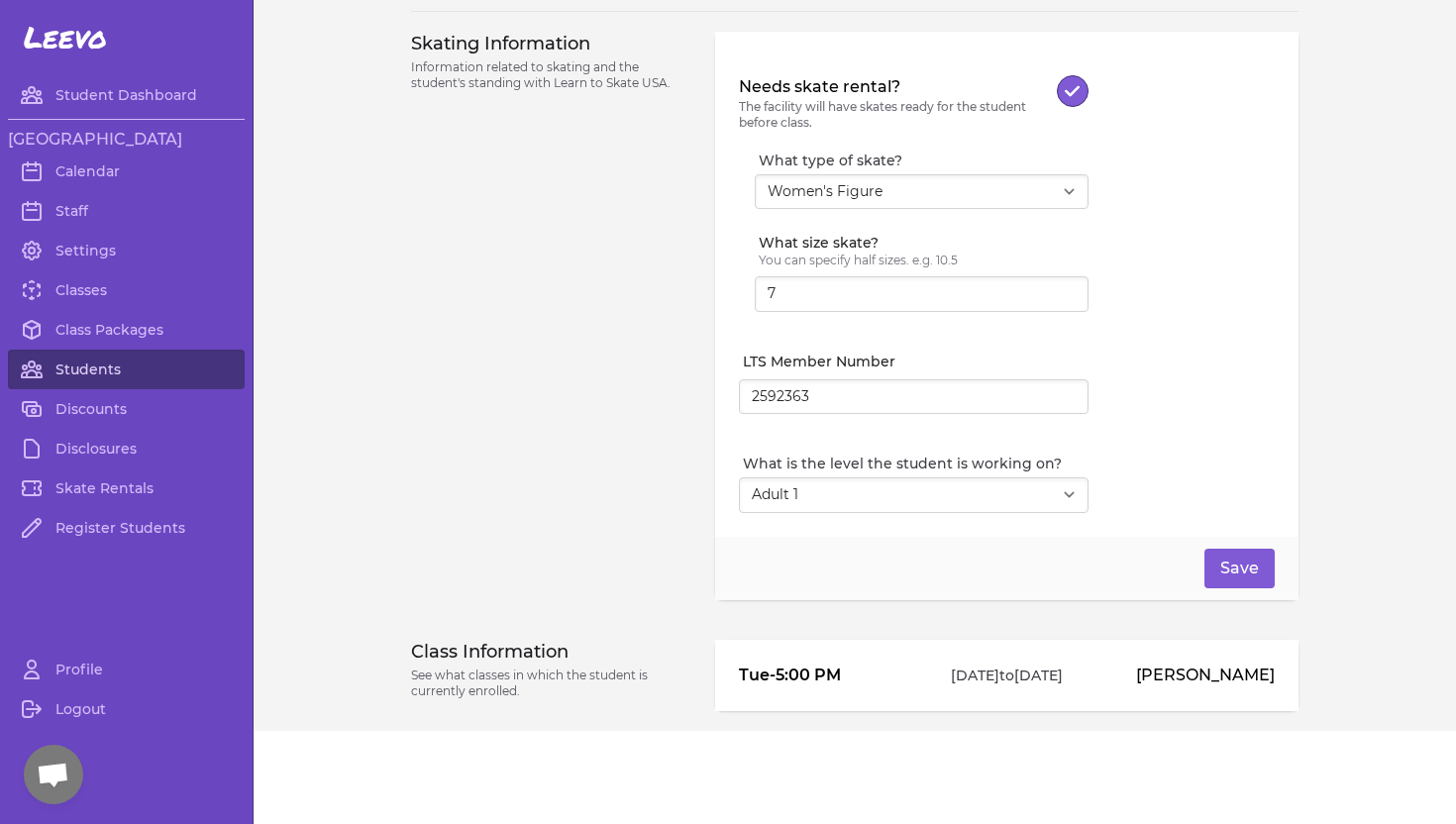 click on "Students" at bounding box center [126, 369] 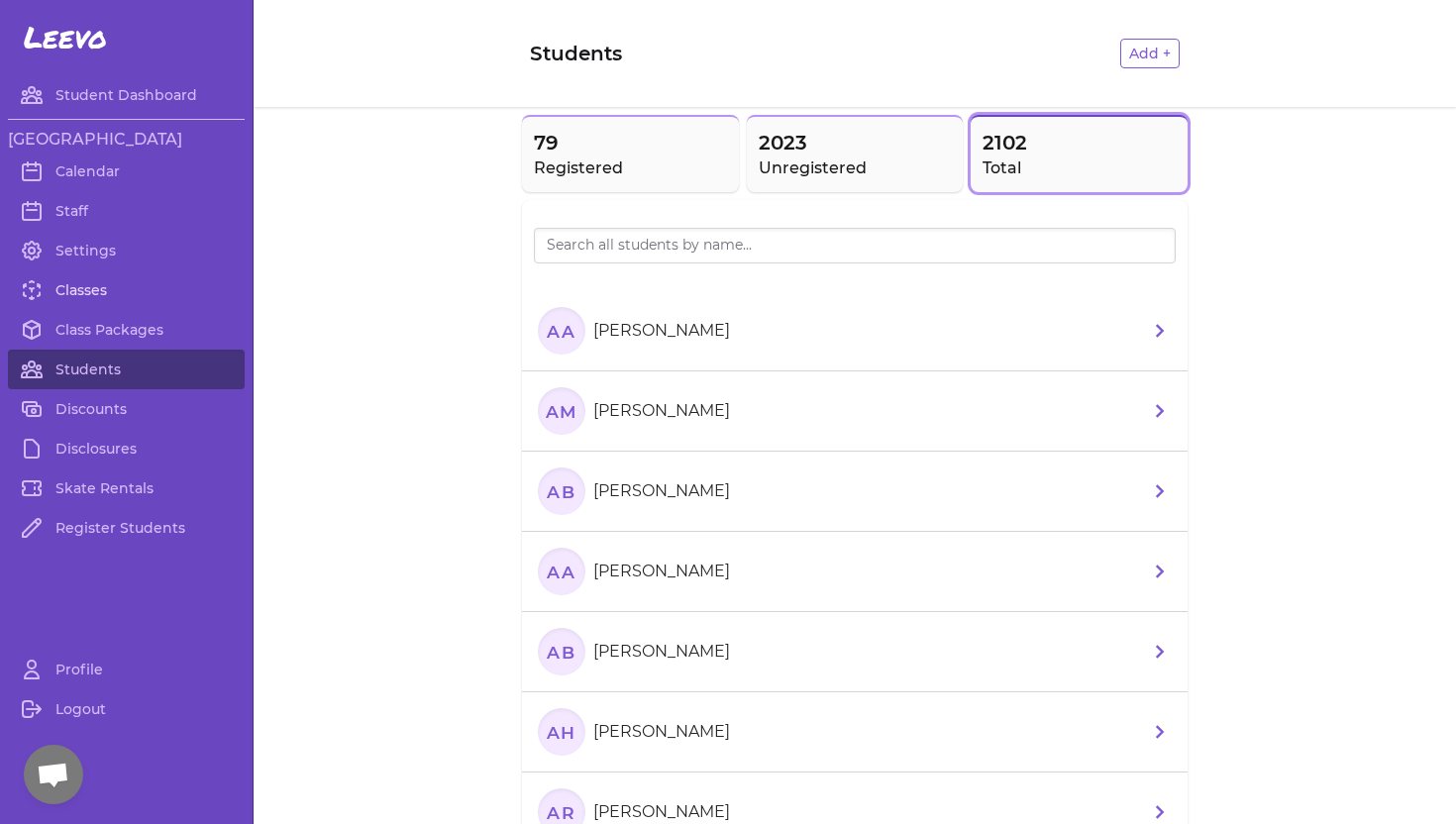click on "Classes" at bounding box center [126, 290] 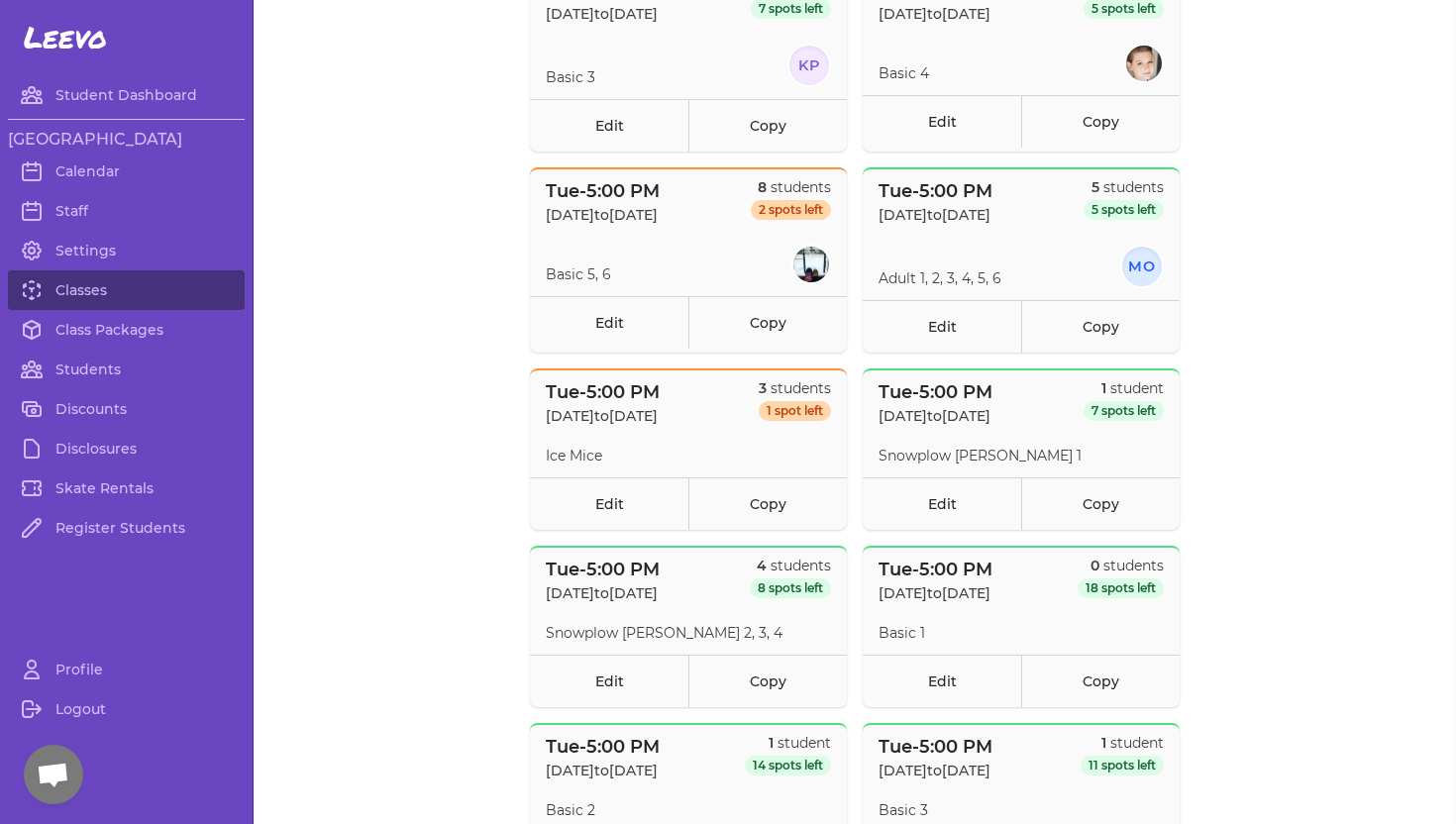 scroll, scrollTop: 1561, scrollLeft: 0, axis: vertical 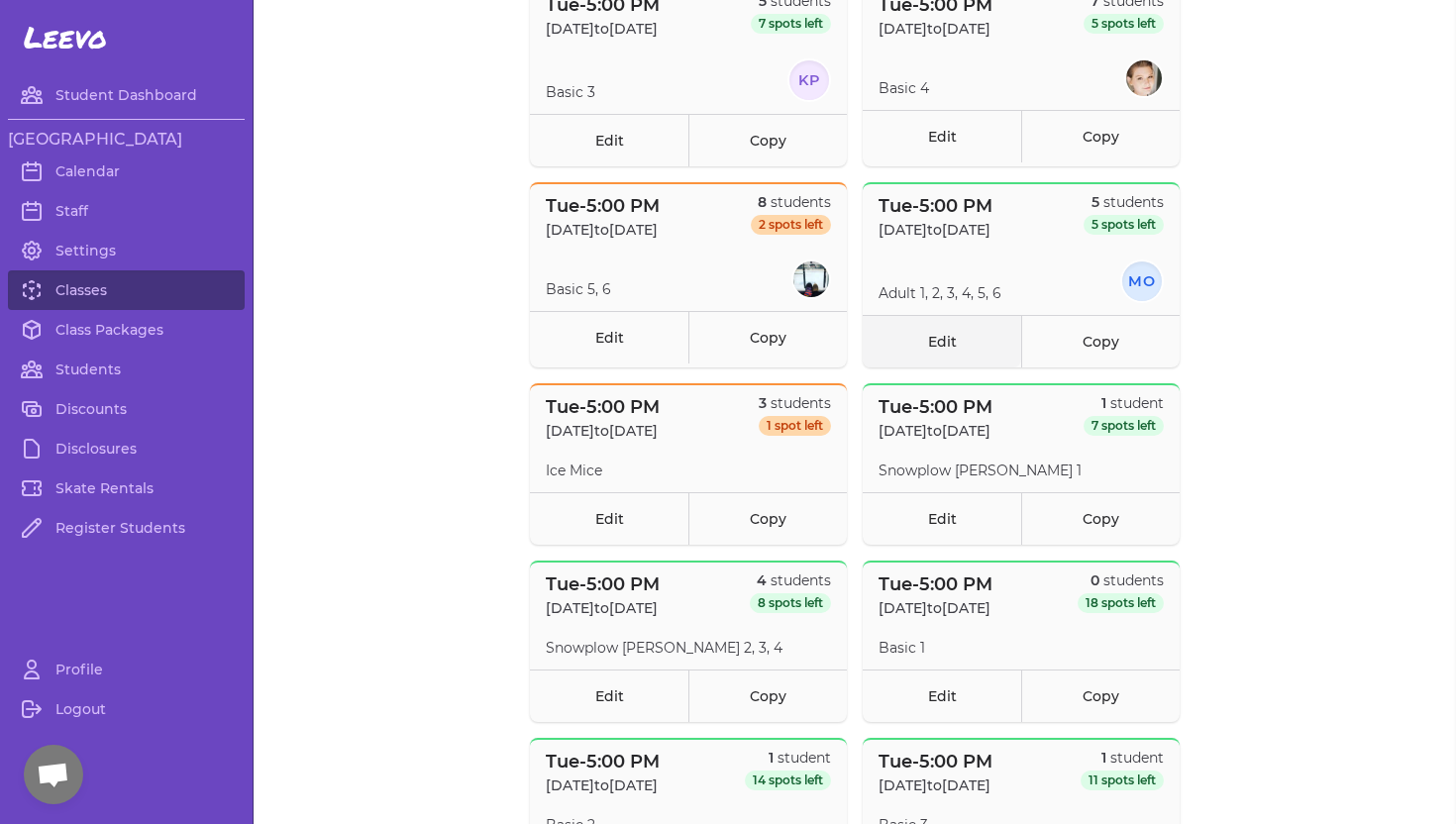 click on "Edit" at bounding box center [942, 341] 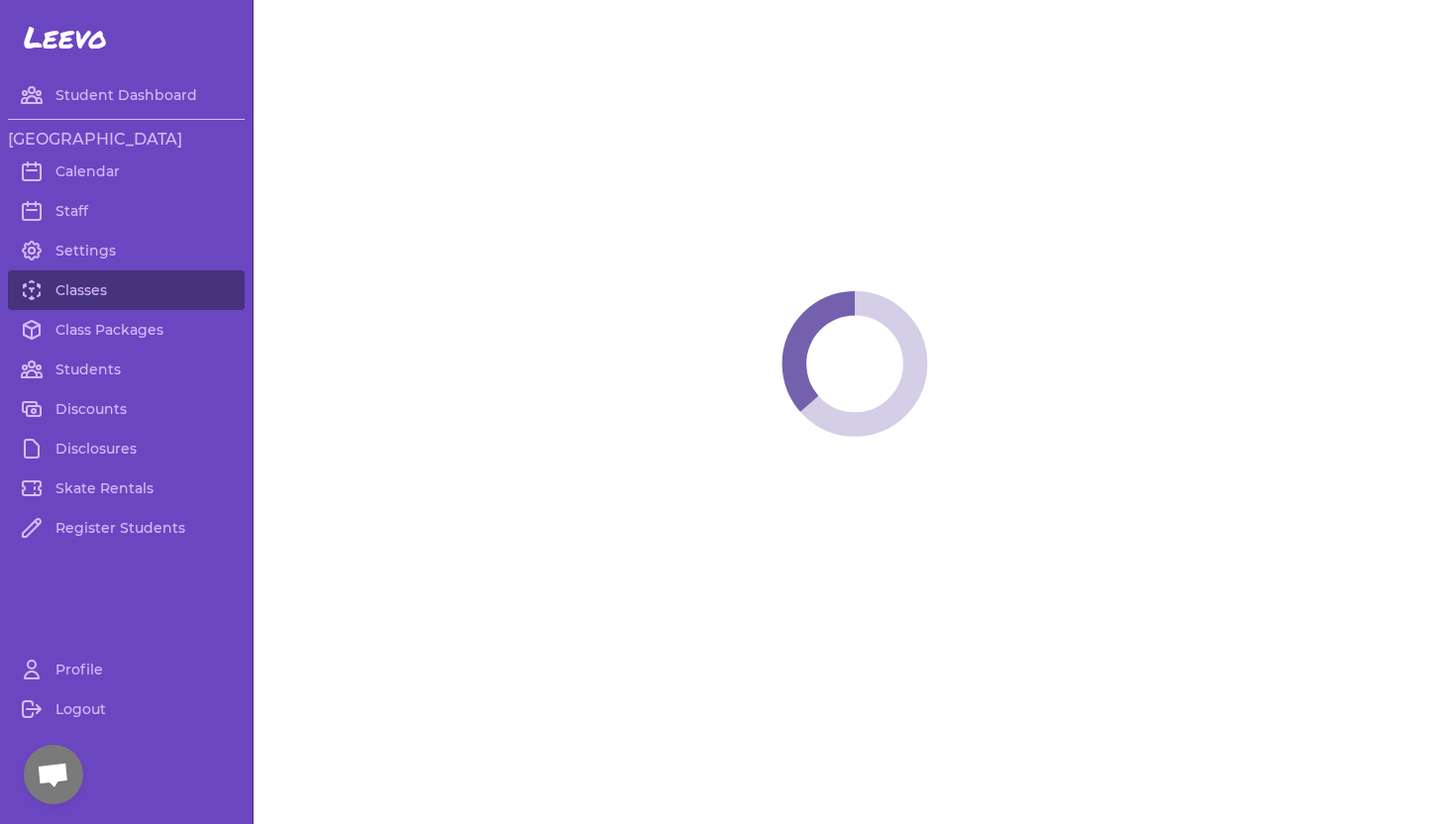 select on "2" 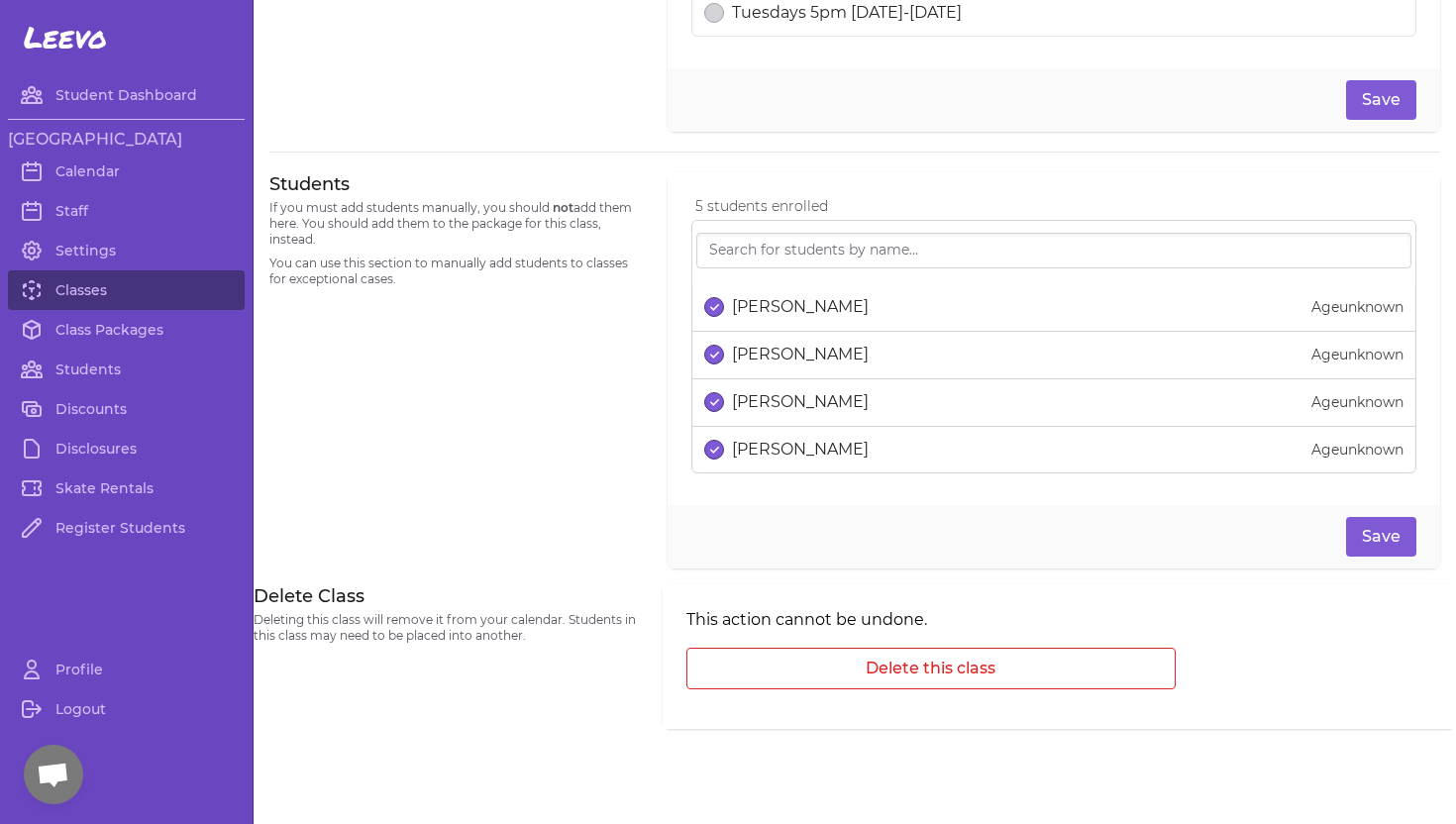 scroll, scrollTop: 1167, scrollLeft: 0, axis: vertical 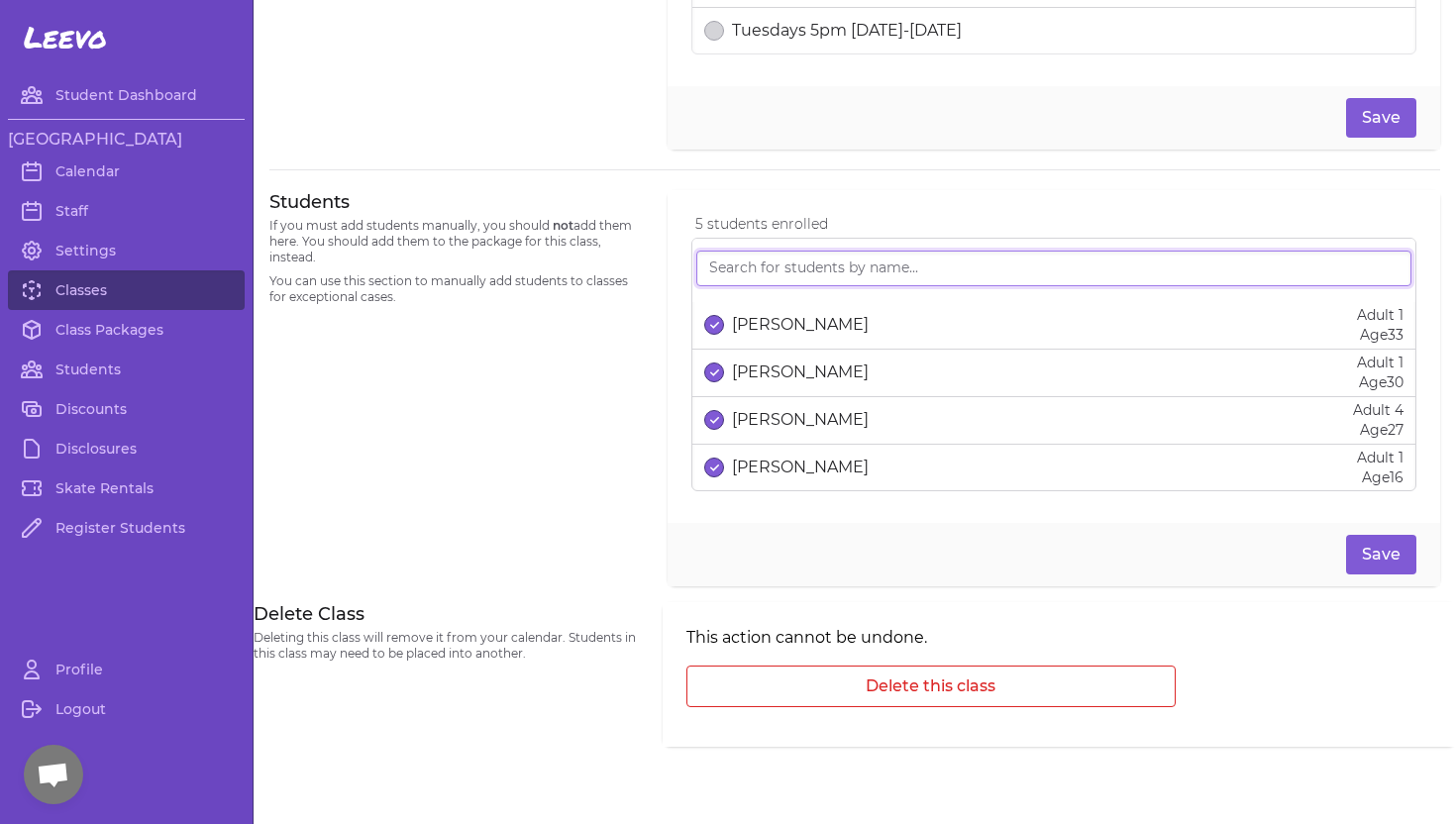 click at bounding box center (1054, 268) 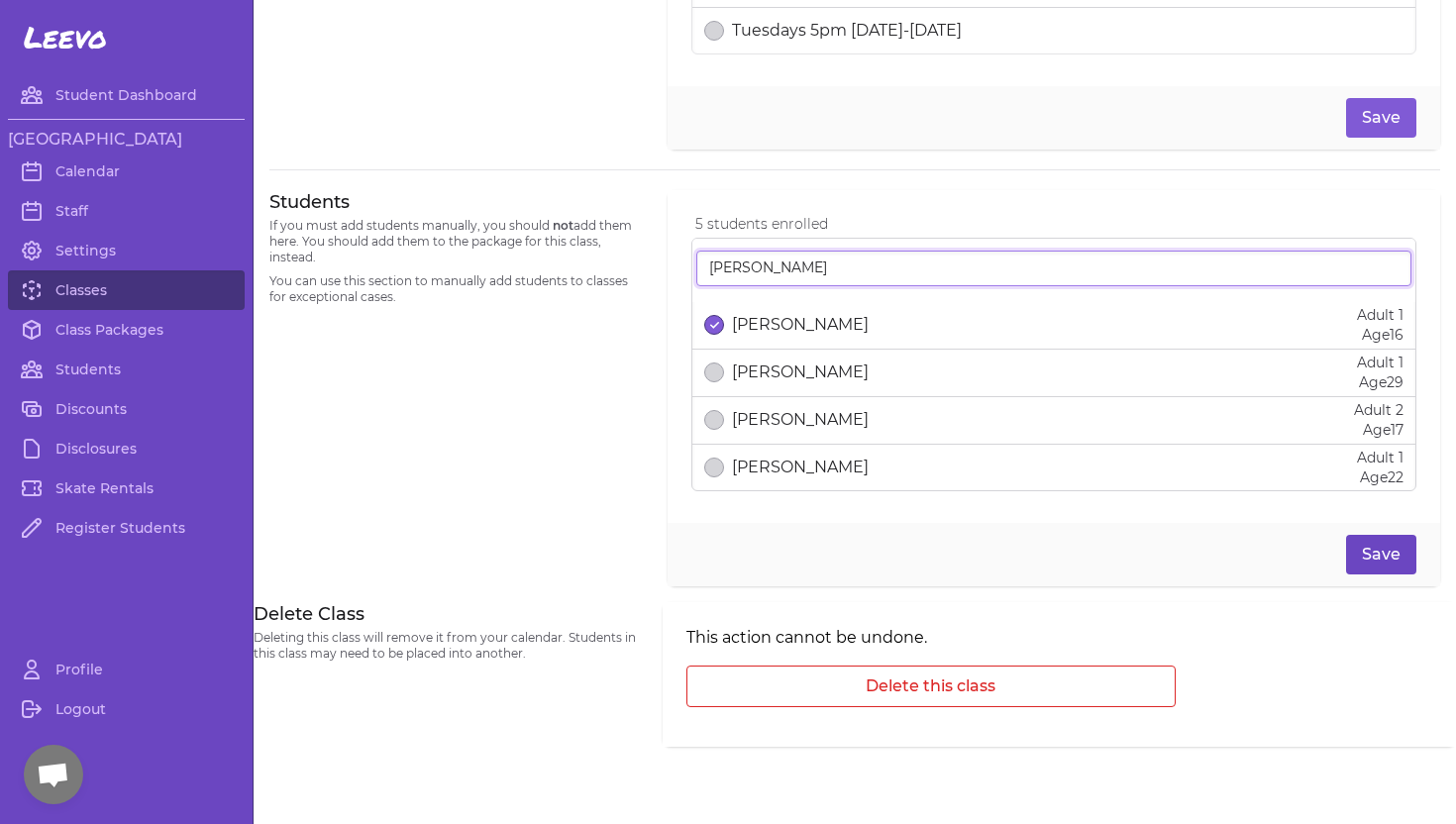 type on "[PERSON_NAME]" 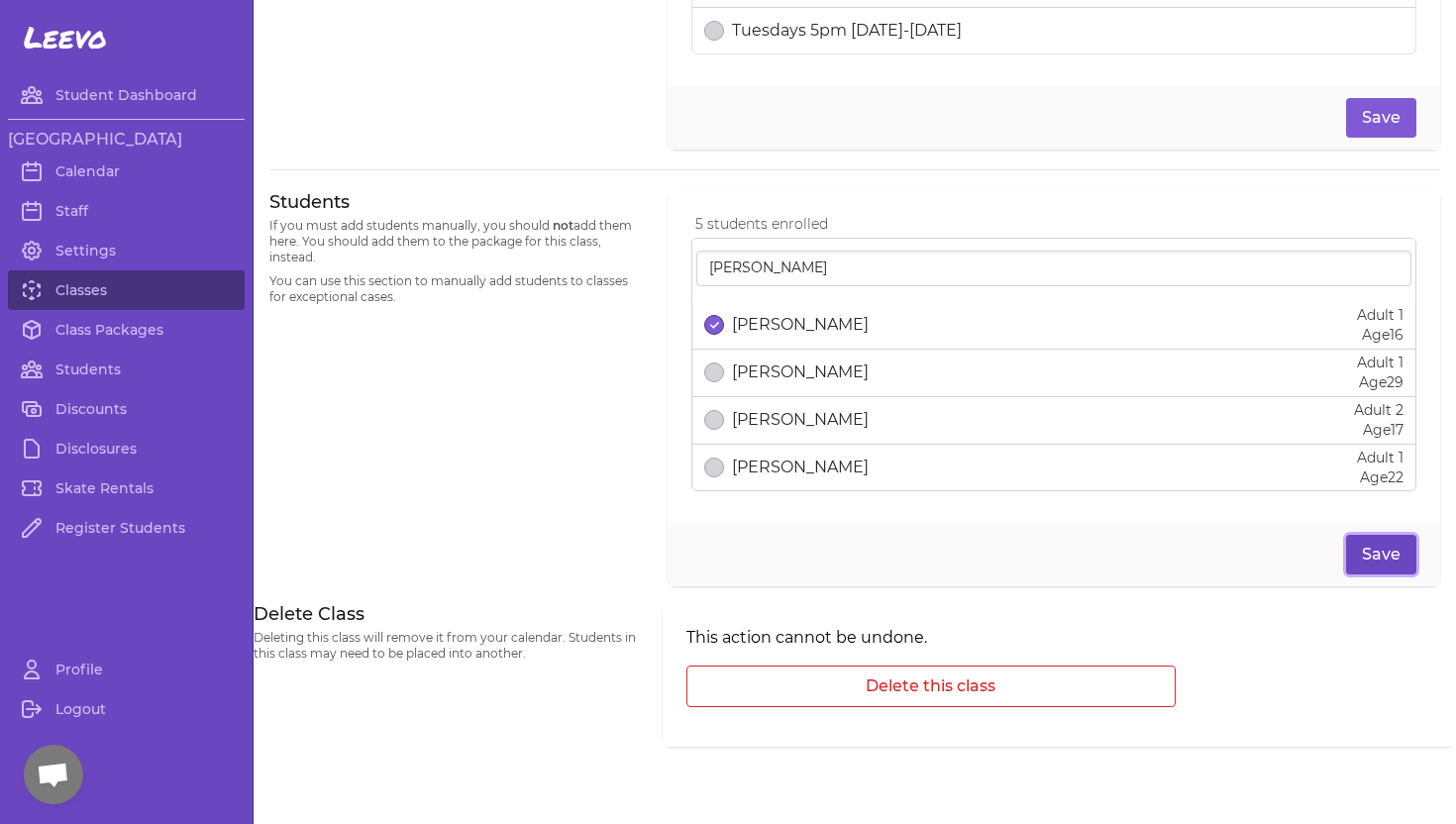click on "Save" at bounding box center [1381, 555] 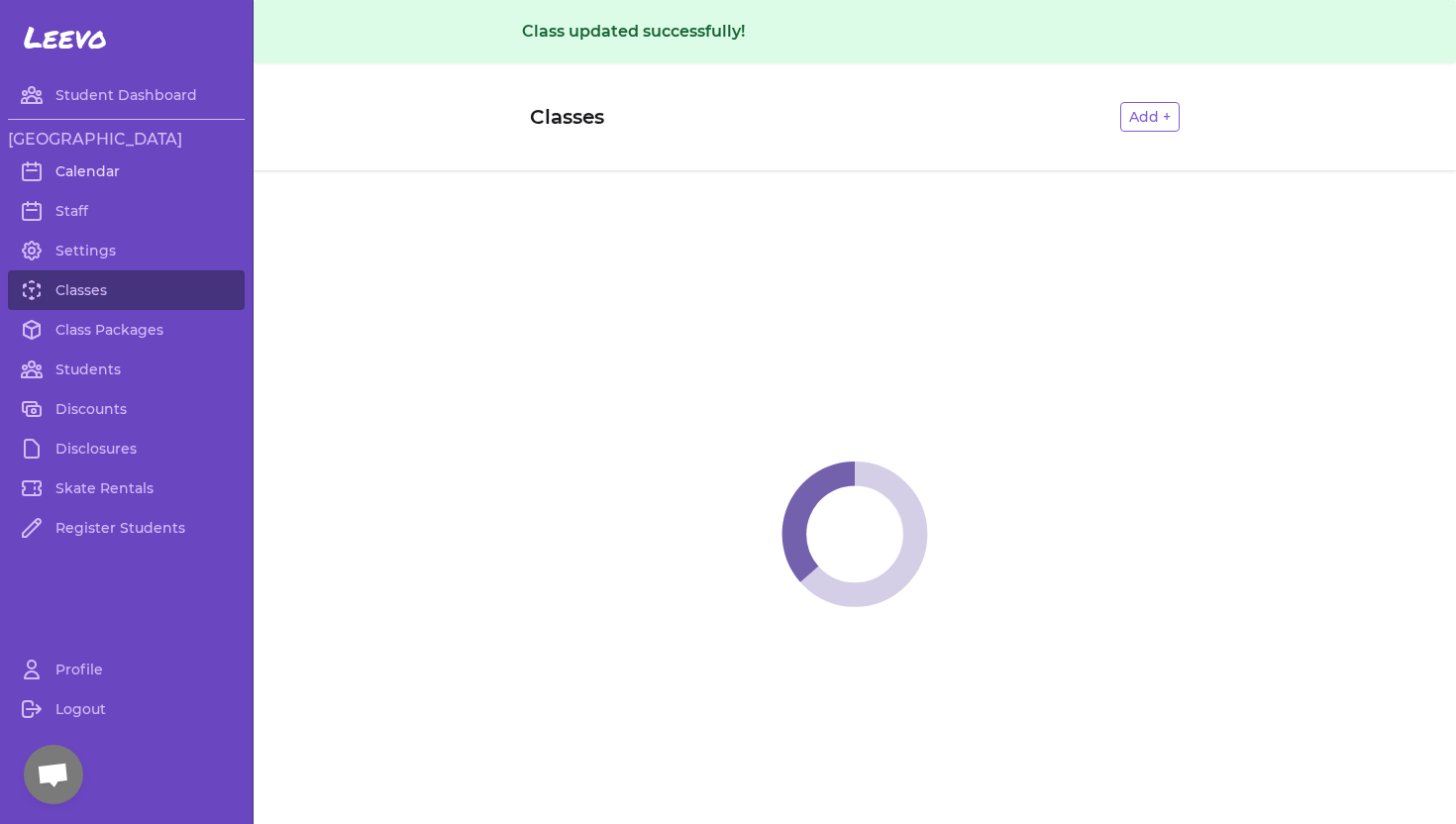 click on "Calendar" at bounding box center (126, 171) 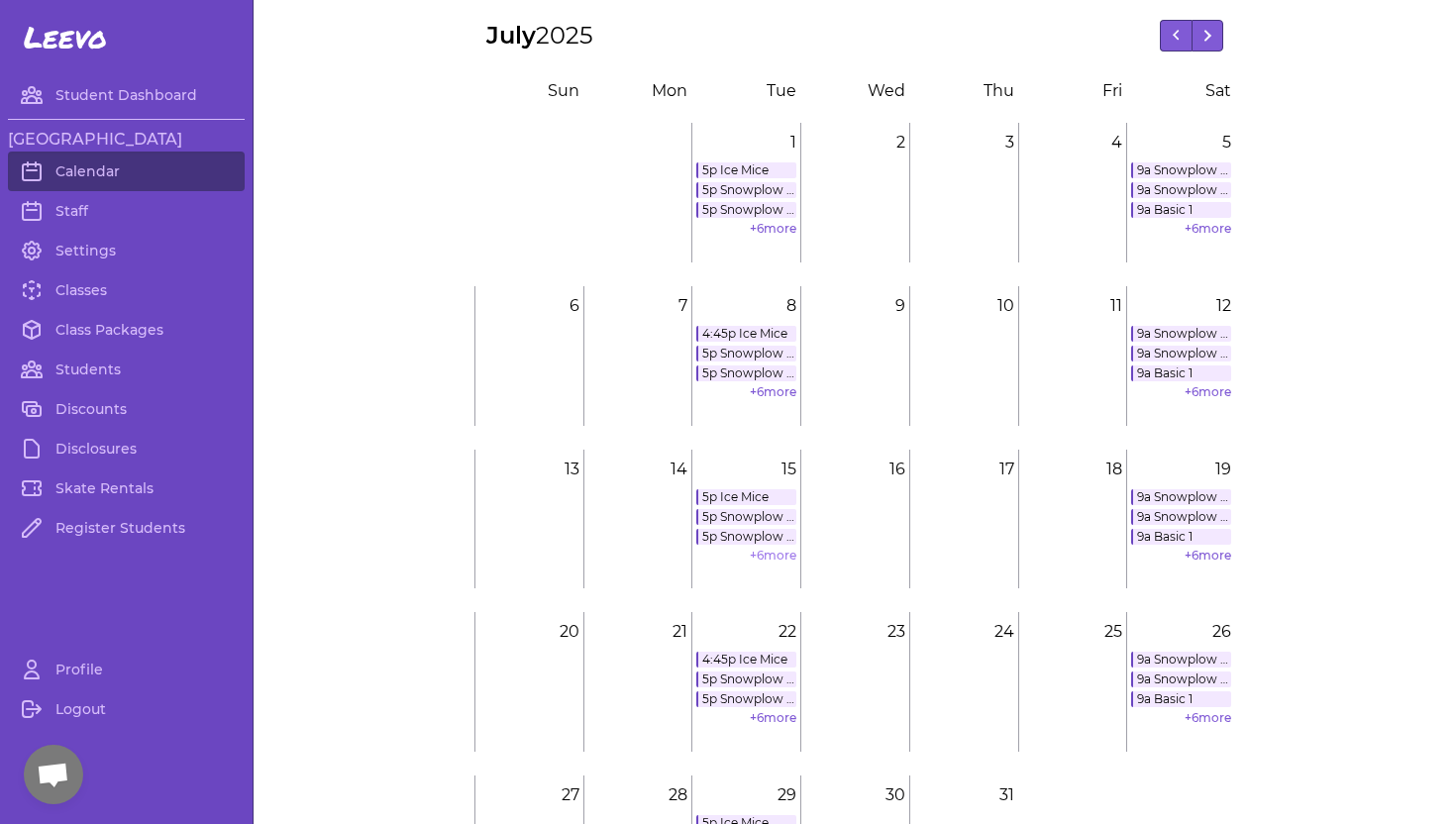 click on "+ 6  more" at bounding box center [773, 555] 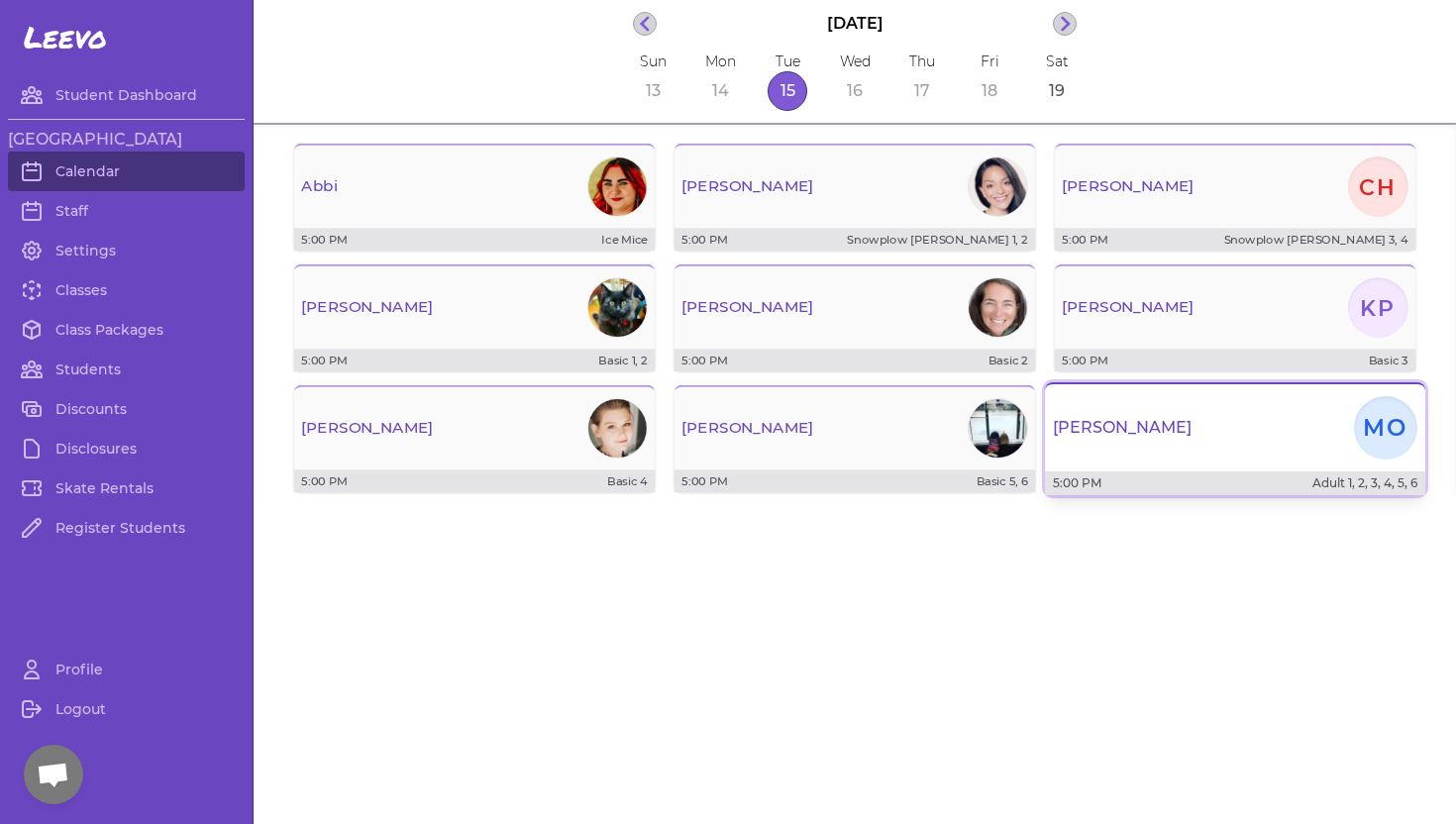 click on "[PERSON_NAME]" at bounding box center (1235, 428) 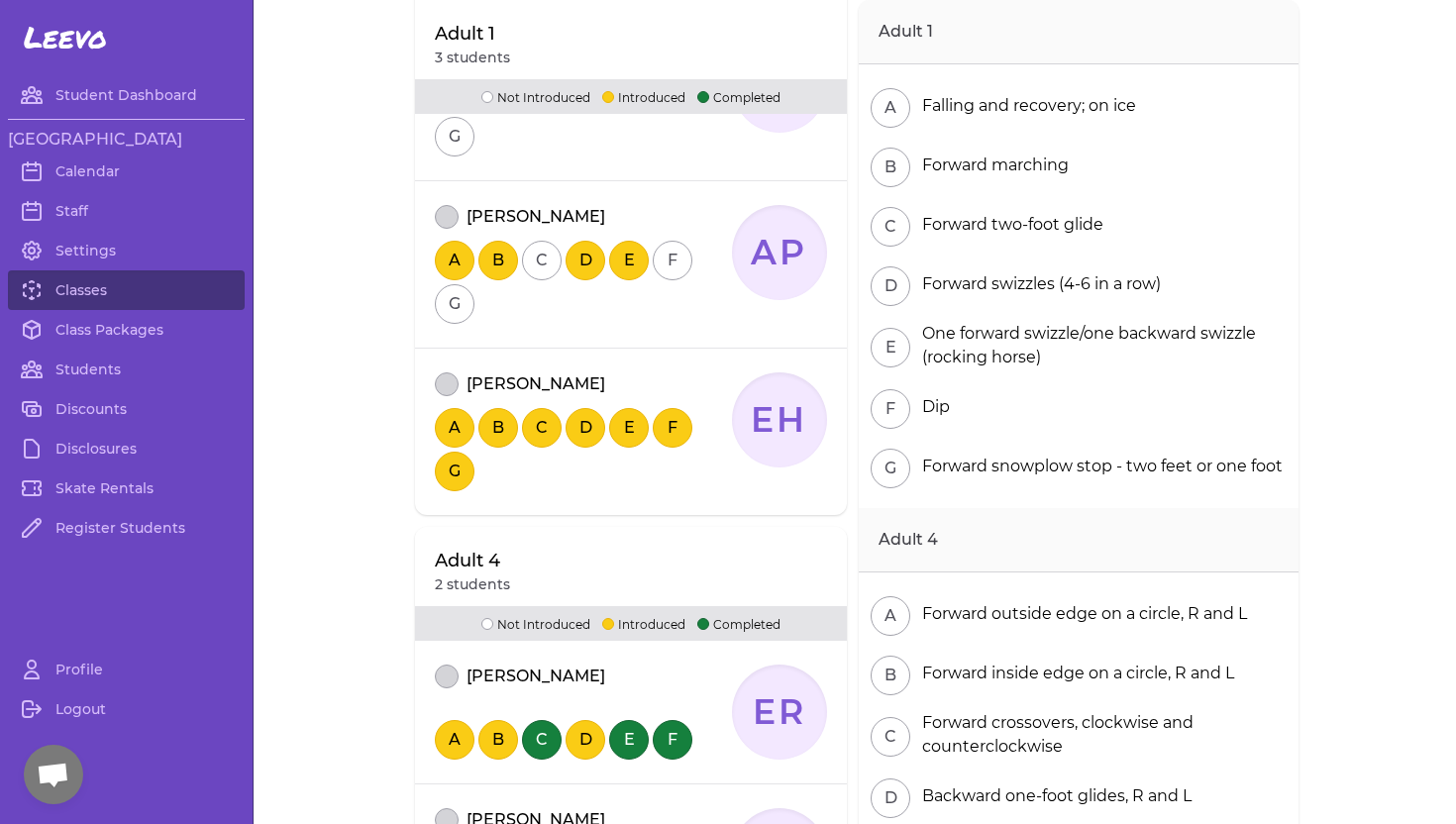 scroll, scrollTop: 391, scrollLeft: 0, axis: vertical 